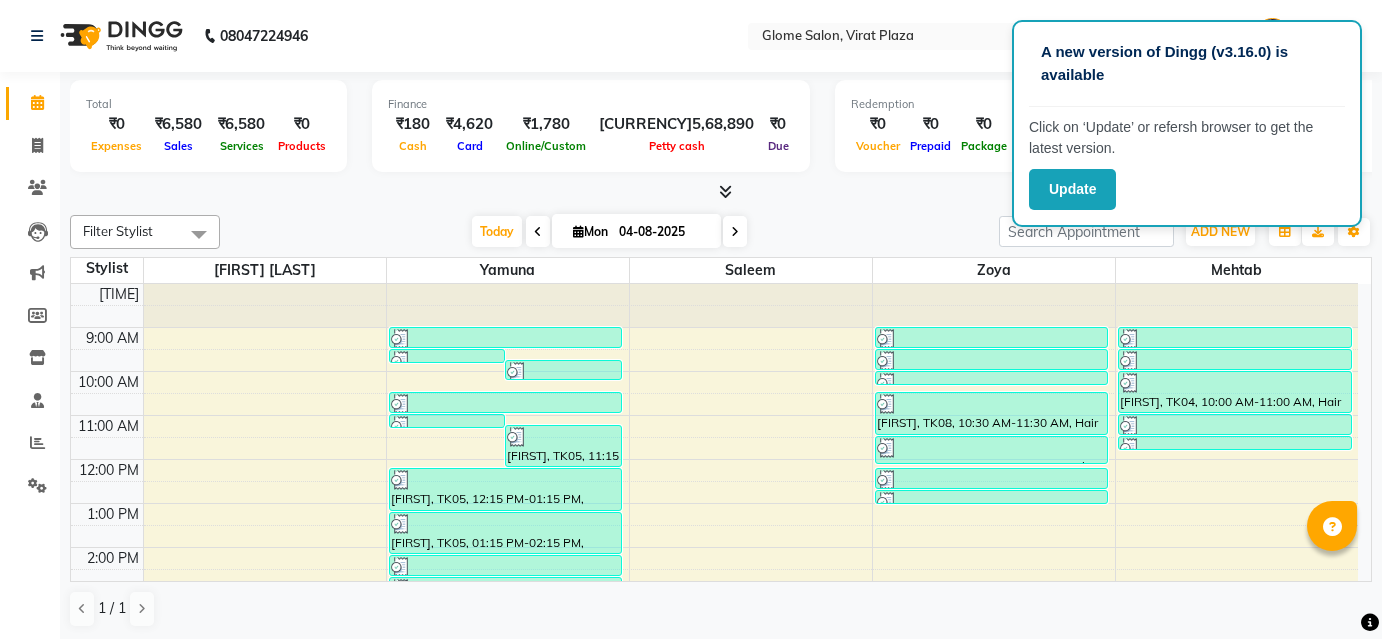 scroll, scrollTop: 0, scrollLeft: 0, axis: both 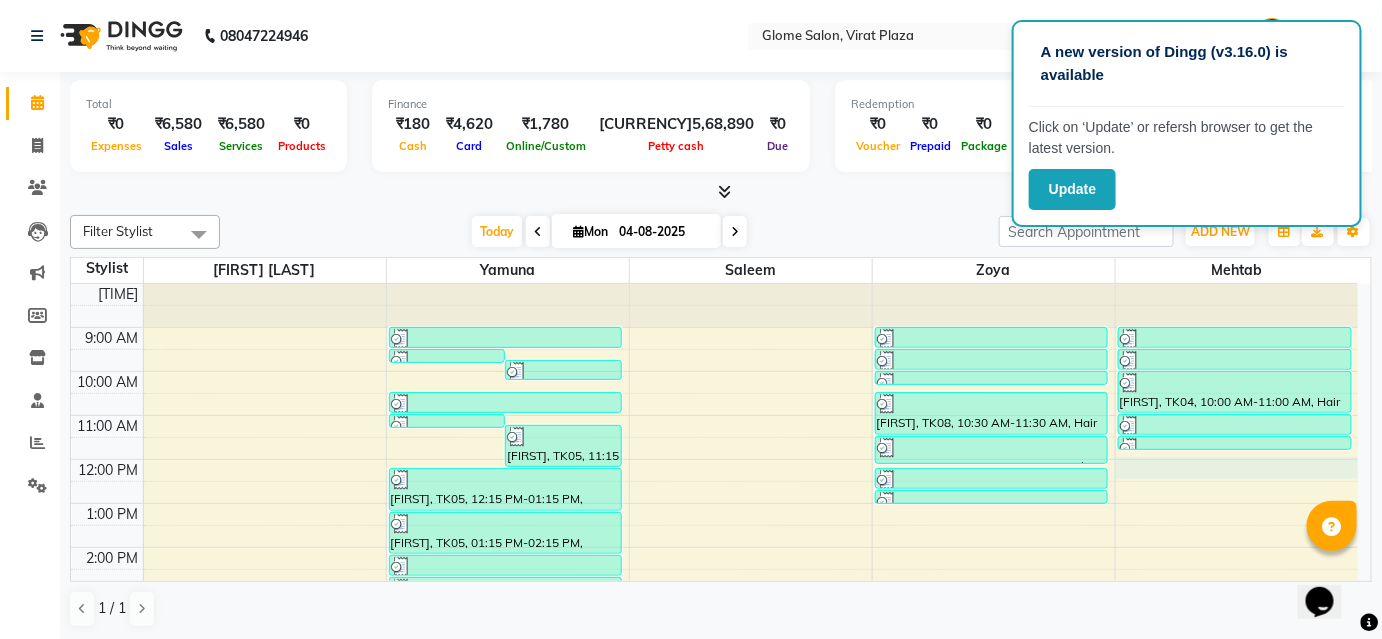 click on "[TIME] [TIME] [TIME] [TIME] [TIME] [TIME] [TIME] [TIME] [TIME] [TIME] [TIME] [TIME]     [FIRST], TK02, 09:30 AM-09:45 AM, Threading  - Upperlip     [FIRST], TK02, 09:45 AM-10:15 AM, Threading  - Eyebrows     [FIRST], TK05, 11:00 AM-11:15 AM, Exclusive Men’S Services - Shaving     [FIRST], TK05, 11:15 AM-12:15 PM, Exclusive Men’S Services - Global Coloring     [FIRST], TK02, 09:00 AM-09:30 AM, Threading  - Eyebrows     [FIRST], TK05, 10:30 AM-11:00 AM, Exclusive Men’S Services - Hair Cut     [FIRST], TK05, 12:15 PM-01:15 PM, Argan Oil Waxing - Full Arms     [FIRST], TK05, 01:15 PM-02:15 PM, Argan Oil Waxing - Half Legs     [FIRST], TK05, 02:15 PM-02:45 PM, Peel Off Waxing - Underarms     [FIRST], TK05, 02:45 PM-03:15 PM, Peel Off Waxing - Upper/Lower Lip     [FIRST], TK05, 03:15 PM-03:45 PM, Threading  - Eyebrows     [FIRST], TK07, 09:00 AM-09:30 AM, Threading  - Eyebrows     [FIRST], TK07, 09:30 AM-10:00 AM, Threading  - Eyebrows" at bounding box center [714, 569] 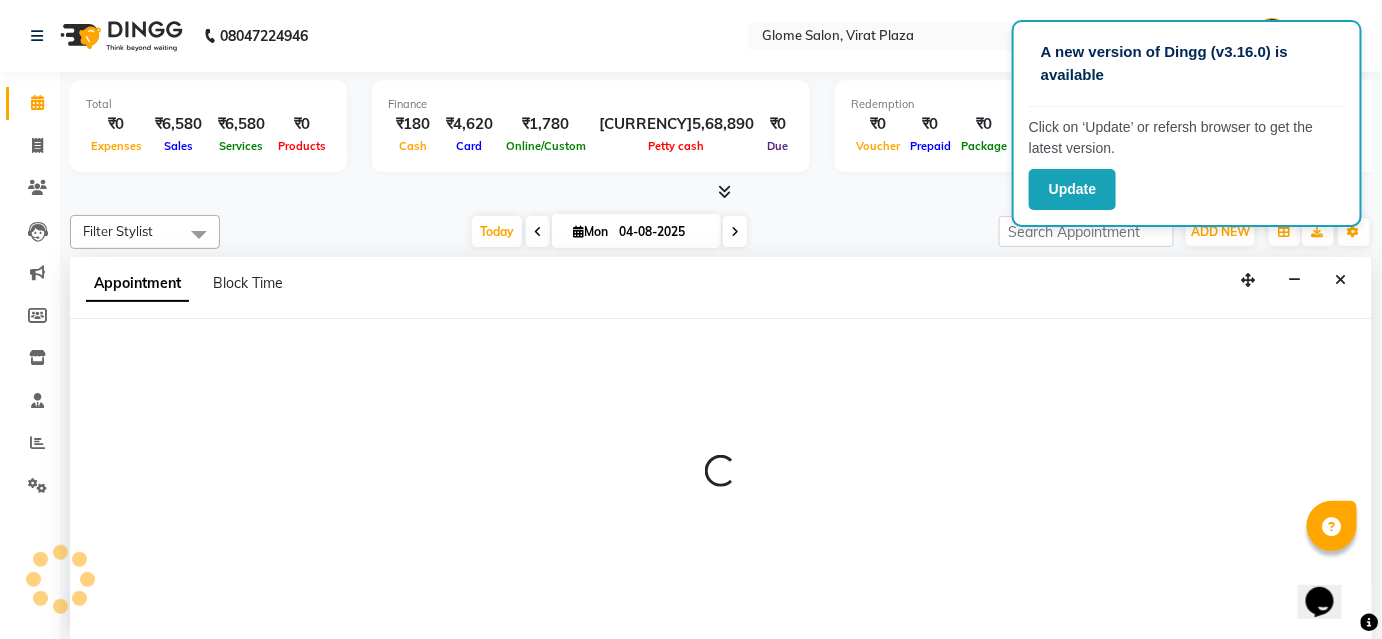 select on "87909" 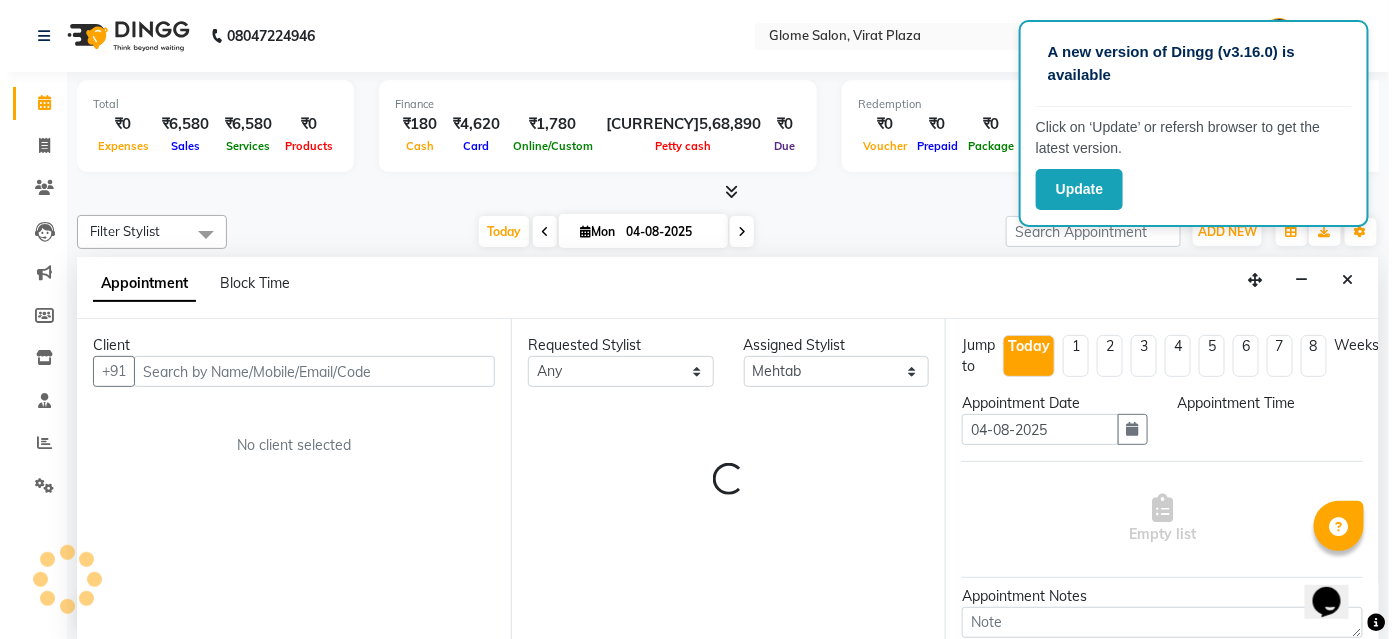 scroll, scrollTop: 0, scrollLeft: 0, axis: both 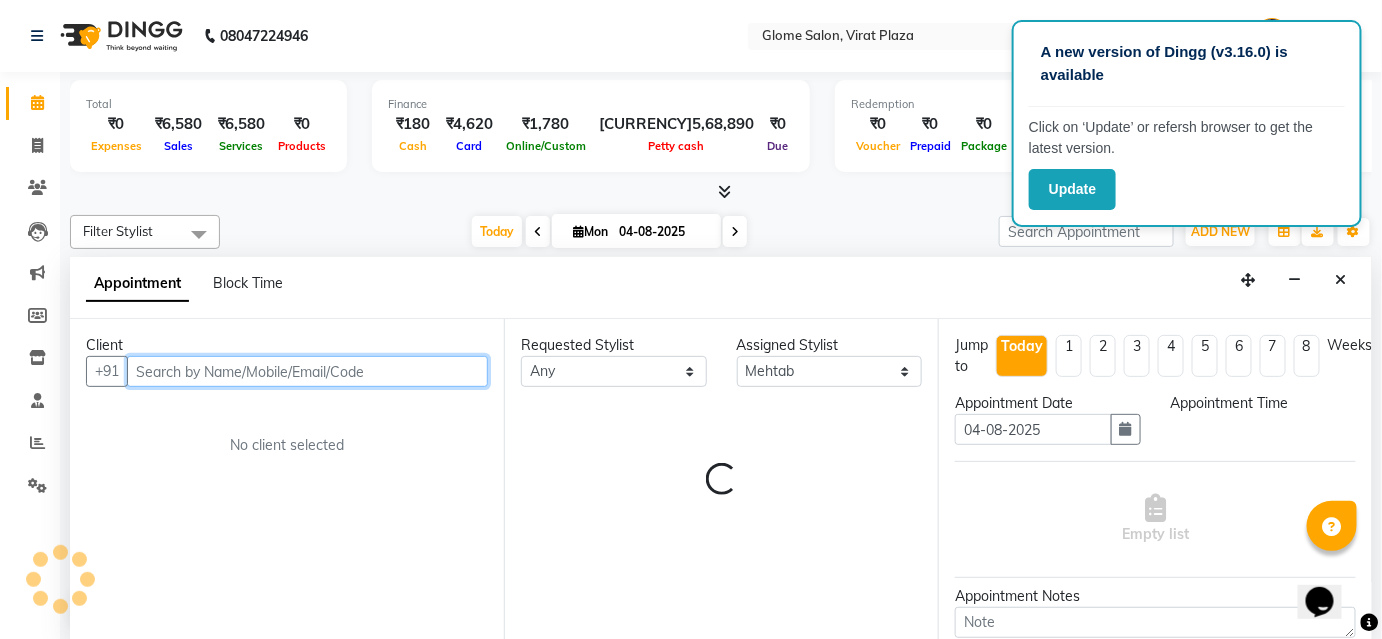 select on "720" 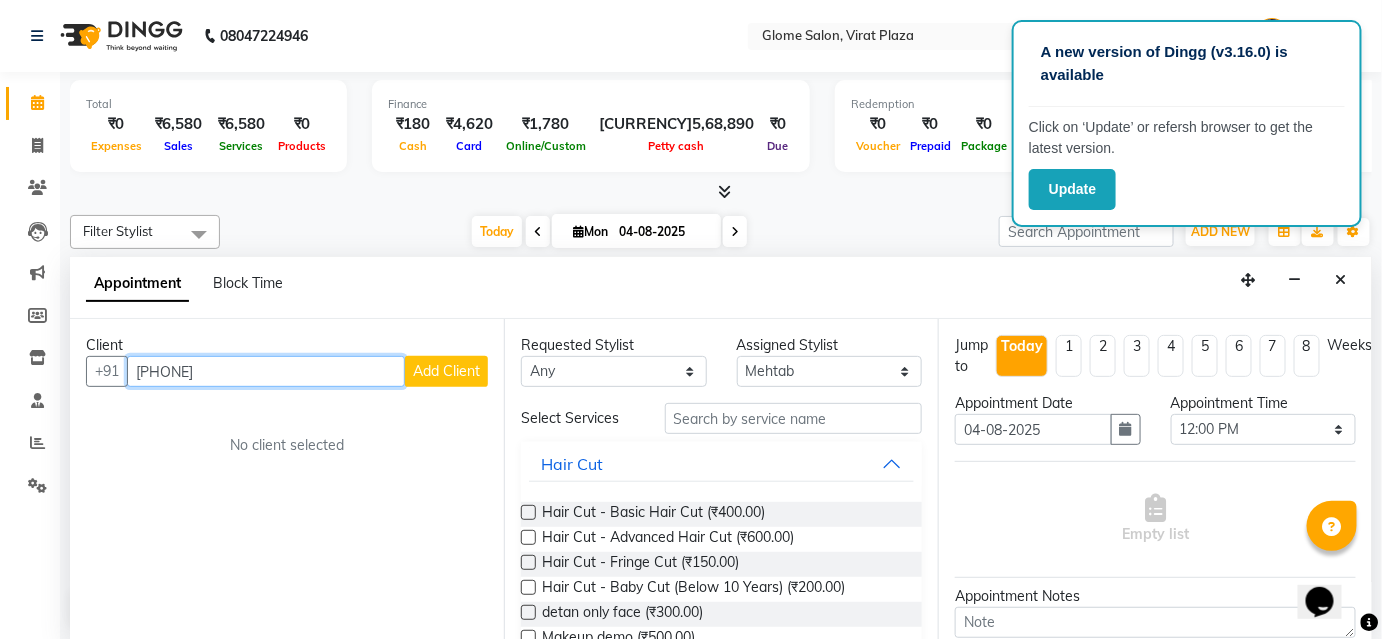 type on "[PHONE]" 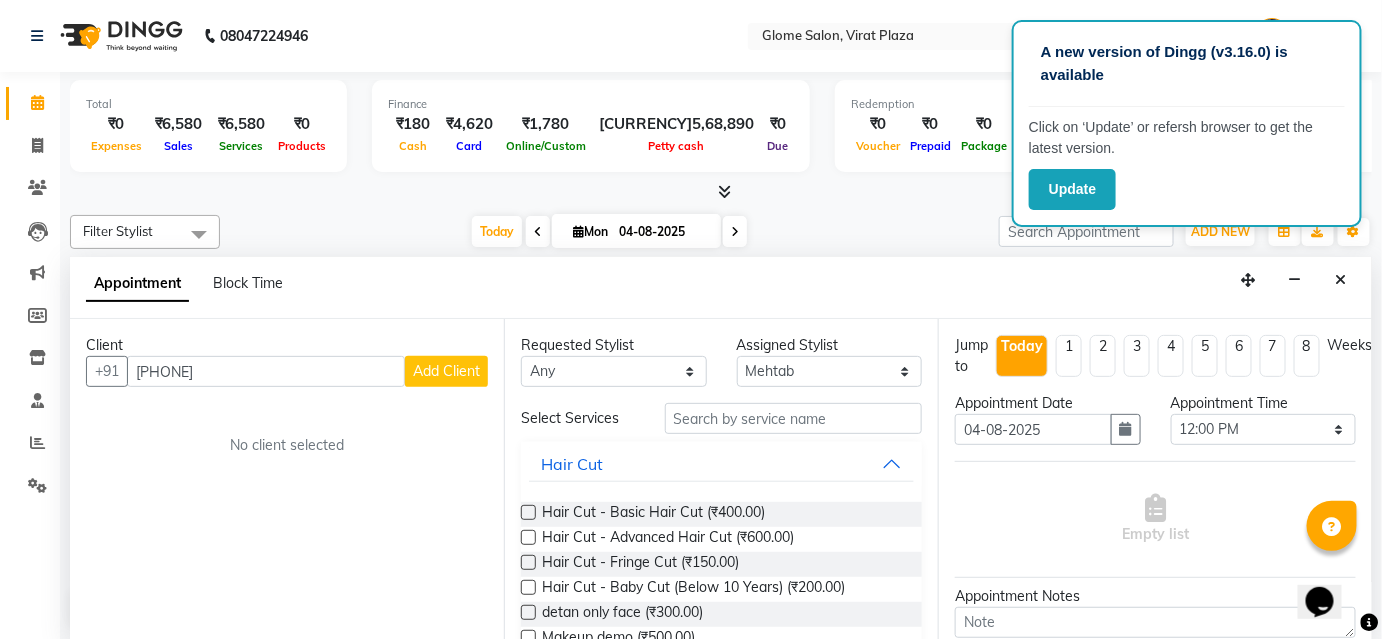 click on "Add Client" at bounding box center [446, 371] 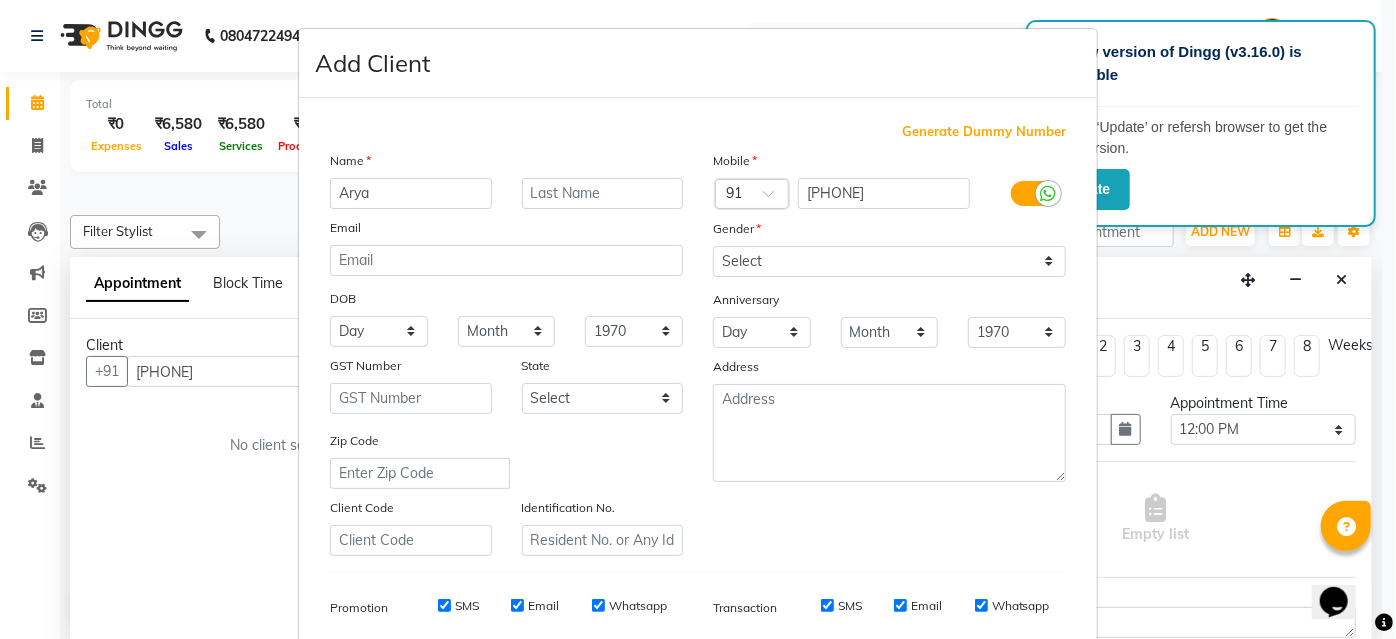 type on "Arya" 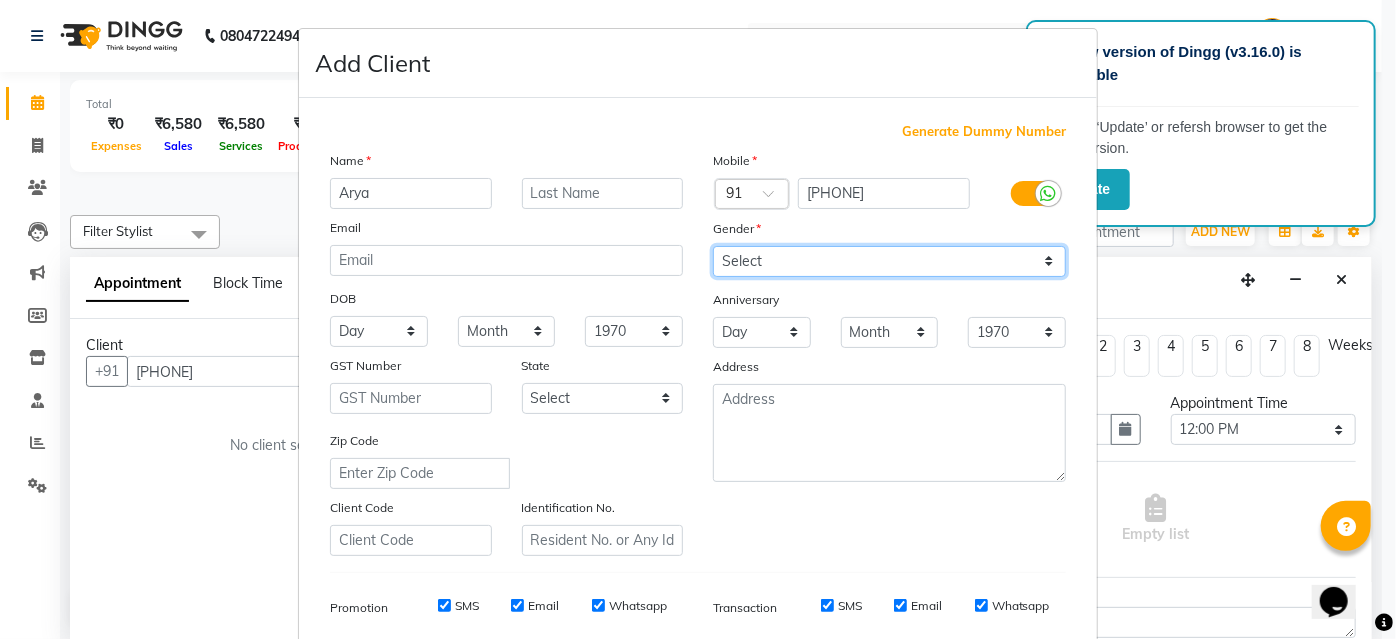 click on "Select Male Female Other Prefer Not To Say" at bounding box center [889, 261] 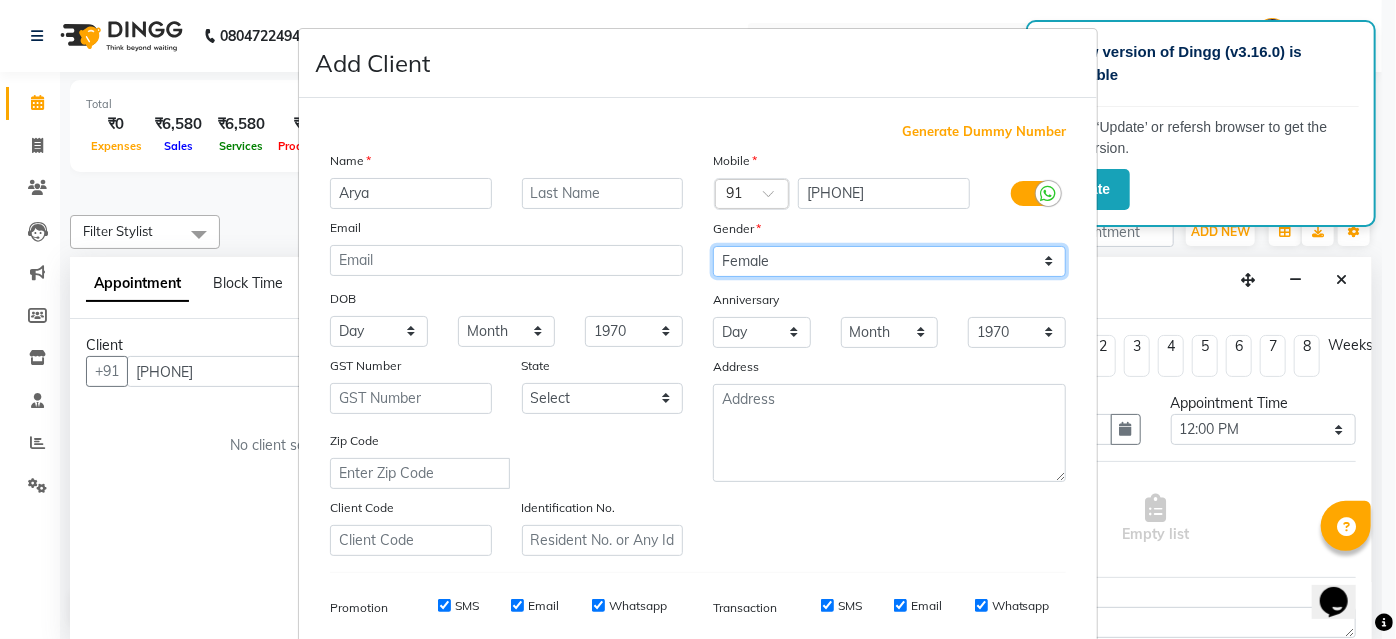 click on "Select Male Female Other Prefer Not To Say" at bounding box center (889, 261) 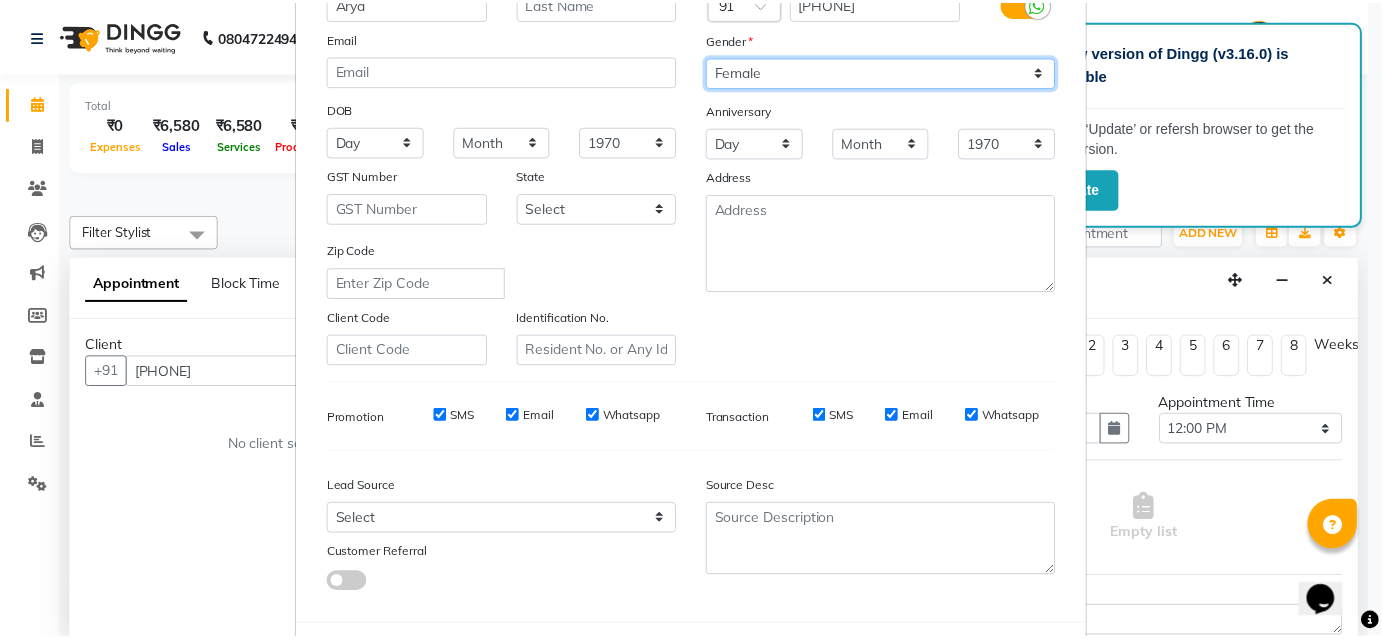 scroll, scrollTop: 282, scrollLeft: 0, axis: vertical 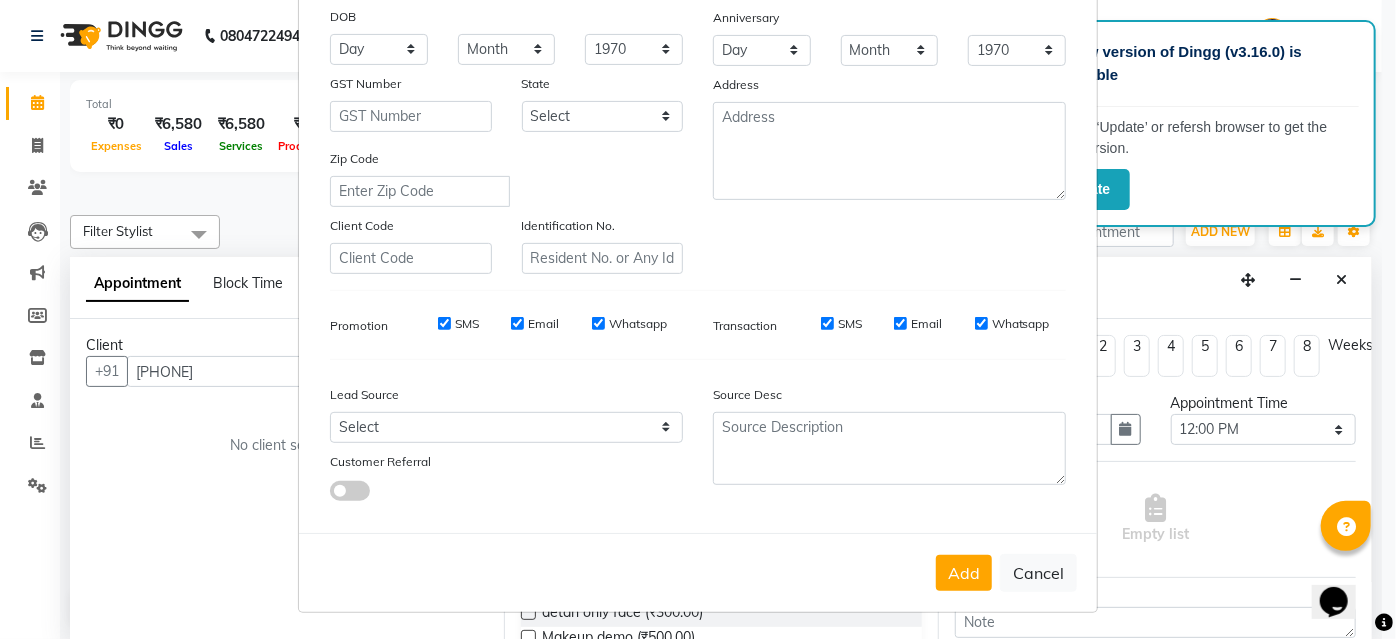 drag, startPoint x: 947, startPoint y: 571, endPoint x: 760, endPoint y: 454, distance: 220.58559 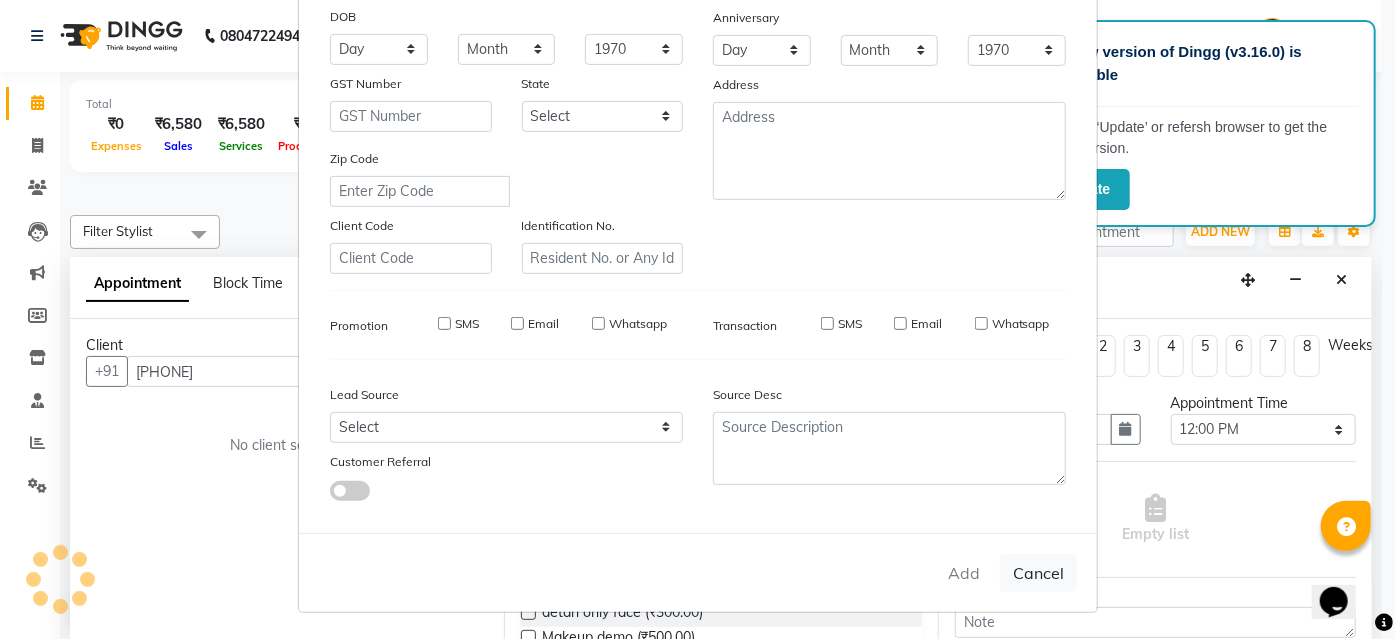 type 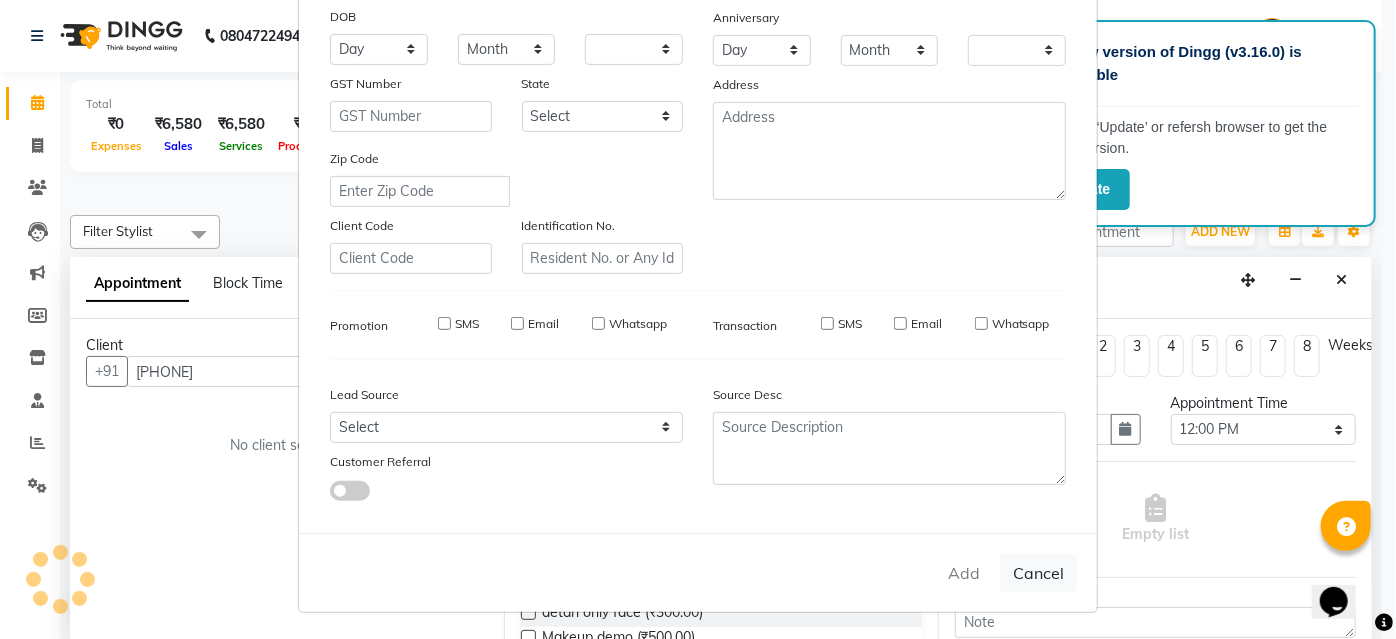 checkbox on "false" 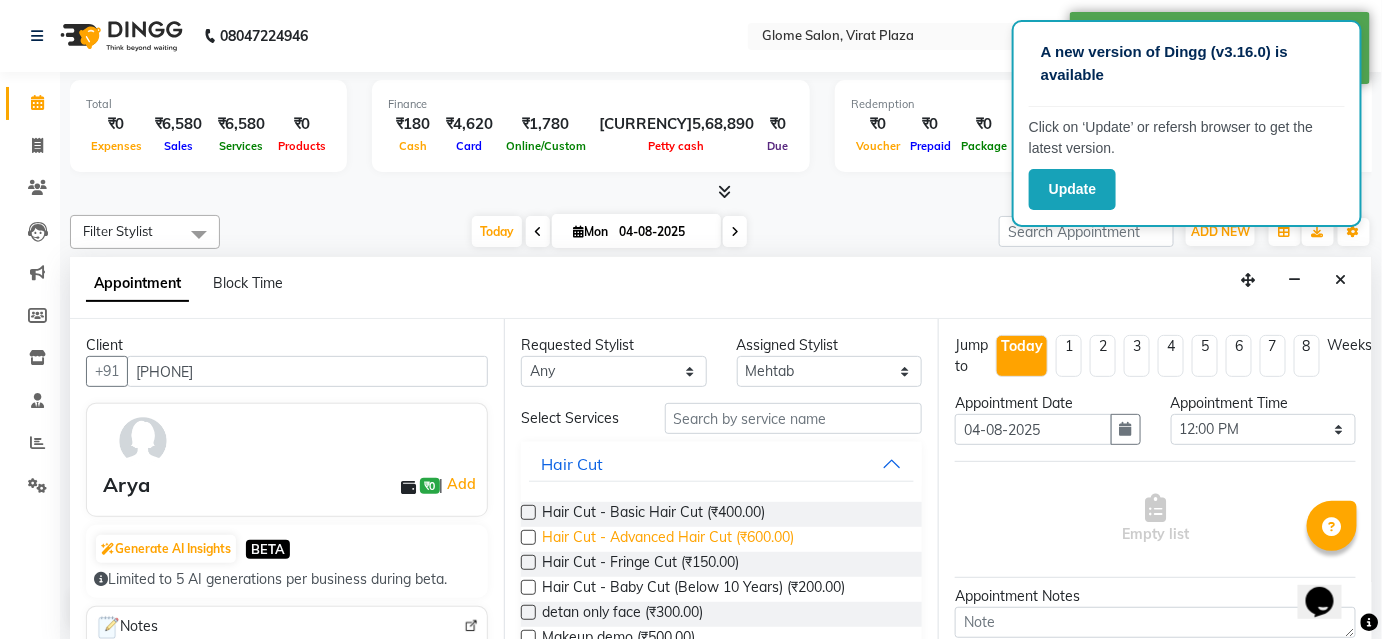 click on "Hair Cut - Advanced Hair Cut (₹600.00)" at bounding box center [668, 539] 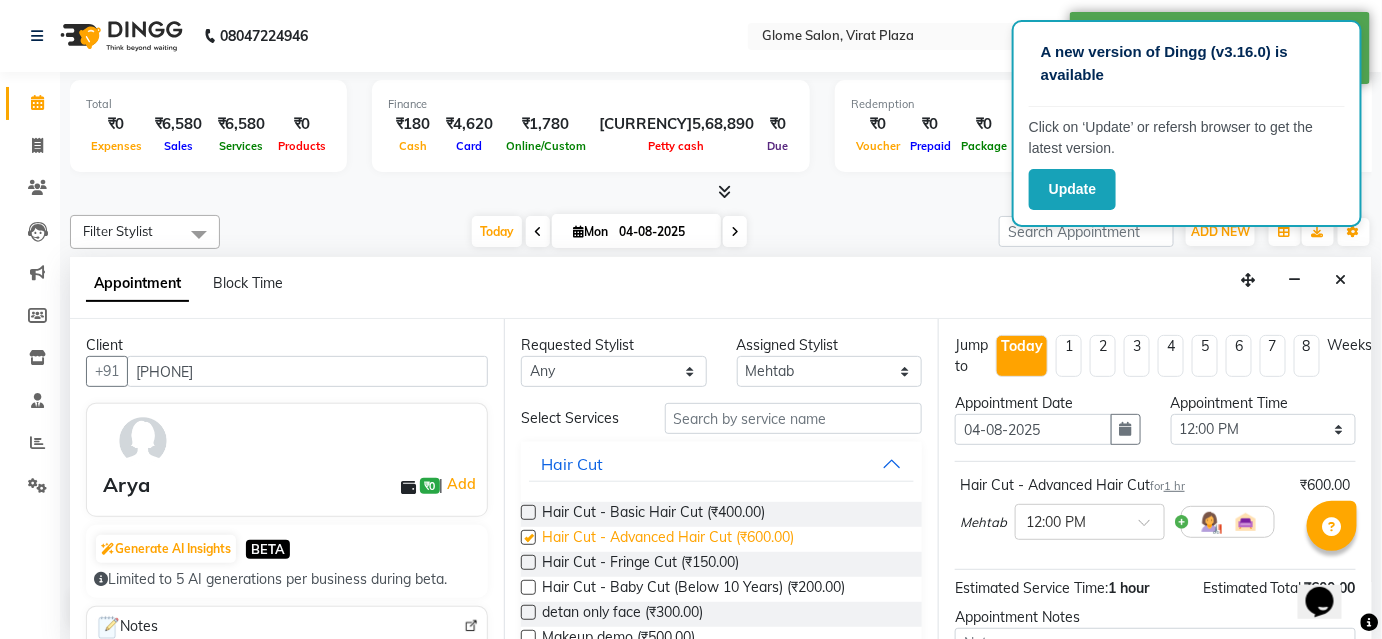 checkbox on "false" 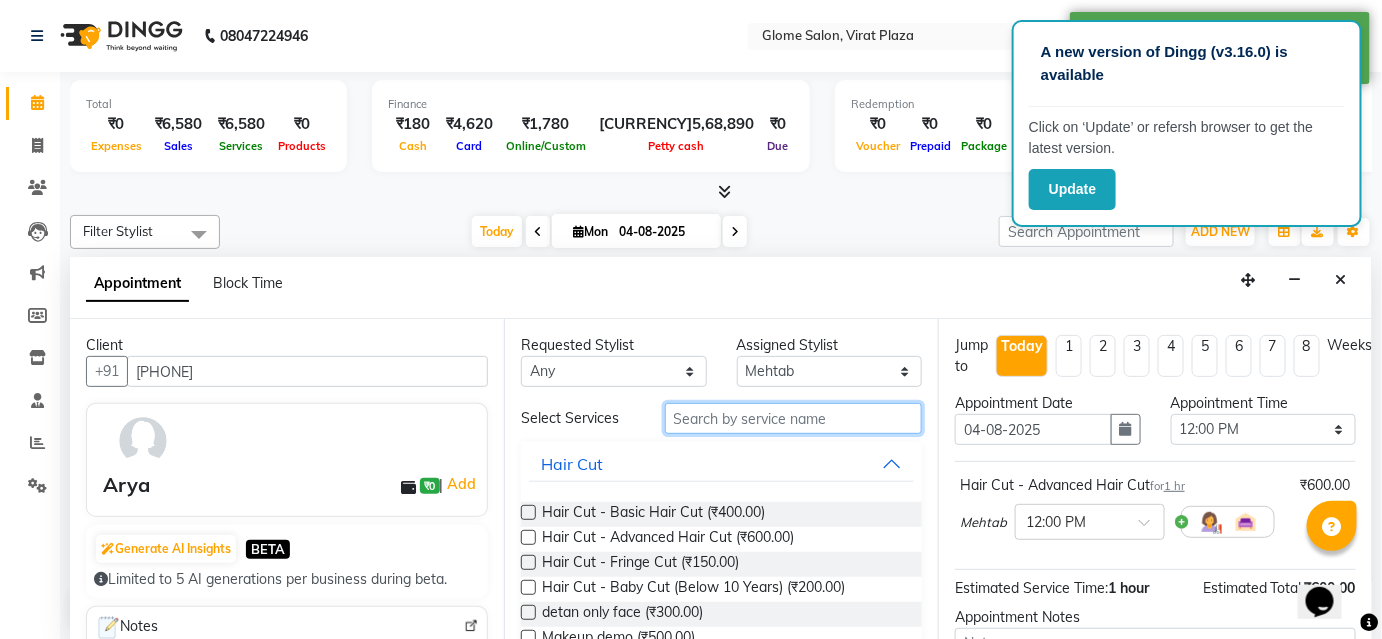 click at bounding box center [793, 418] 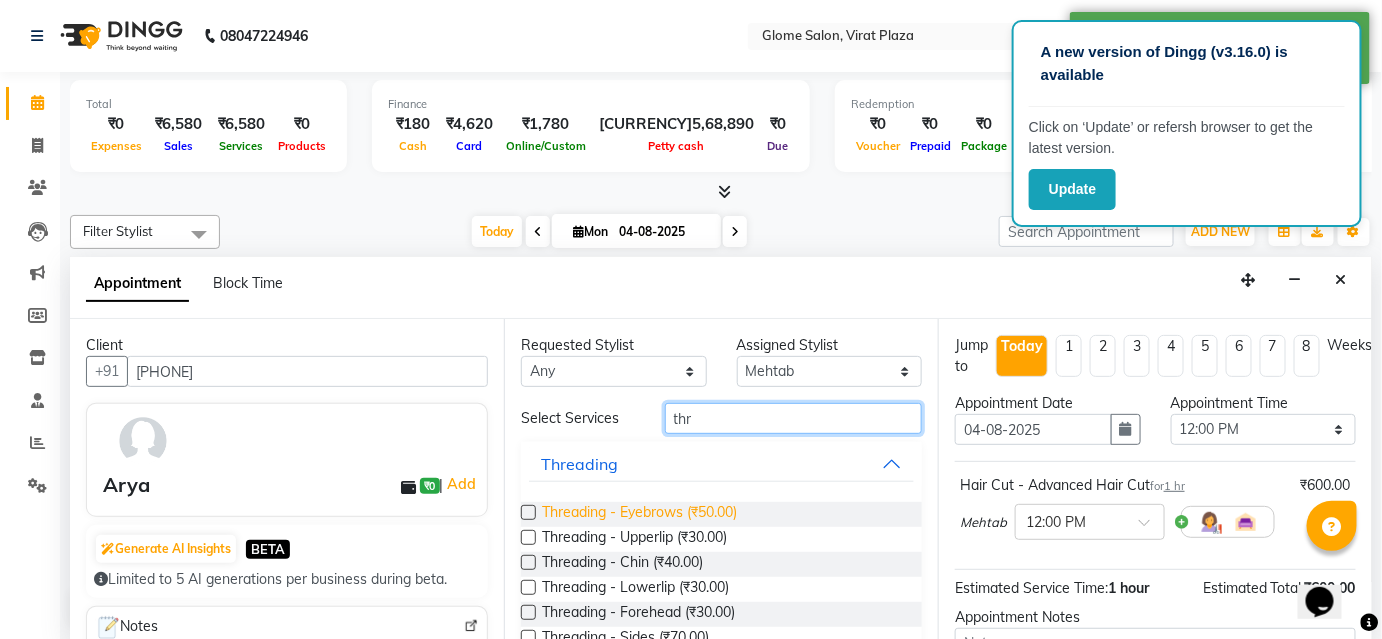 type on "thr" 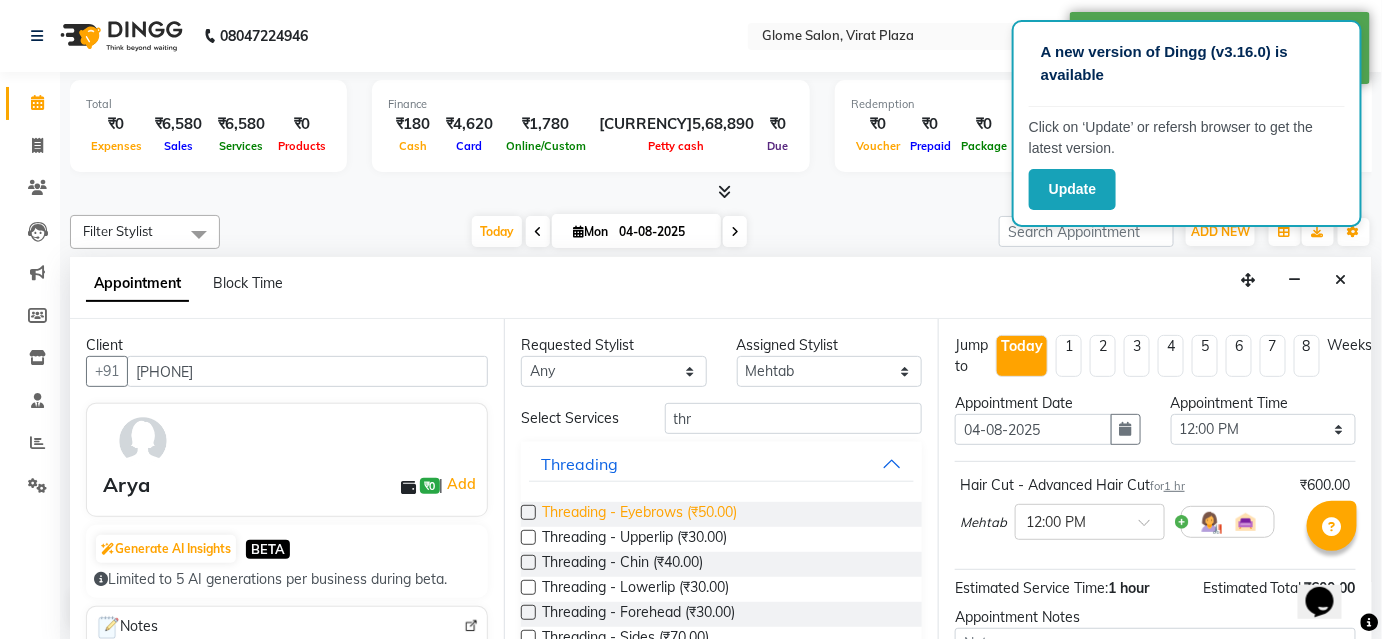 click on "Threading  - Eyebrows (₹50.00)" at bounding box center (639, 514) 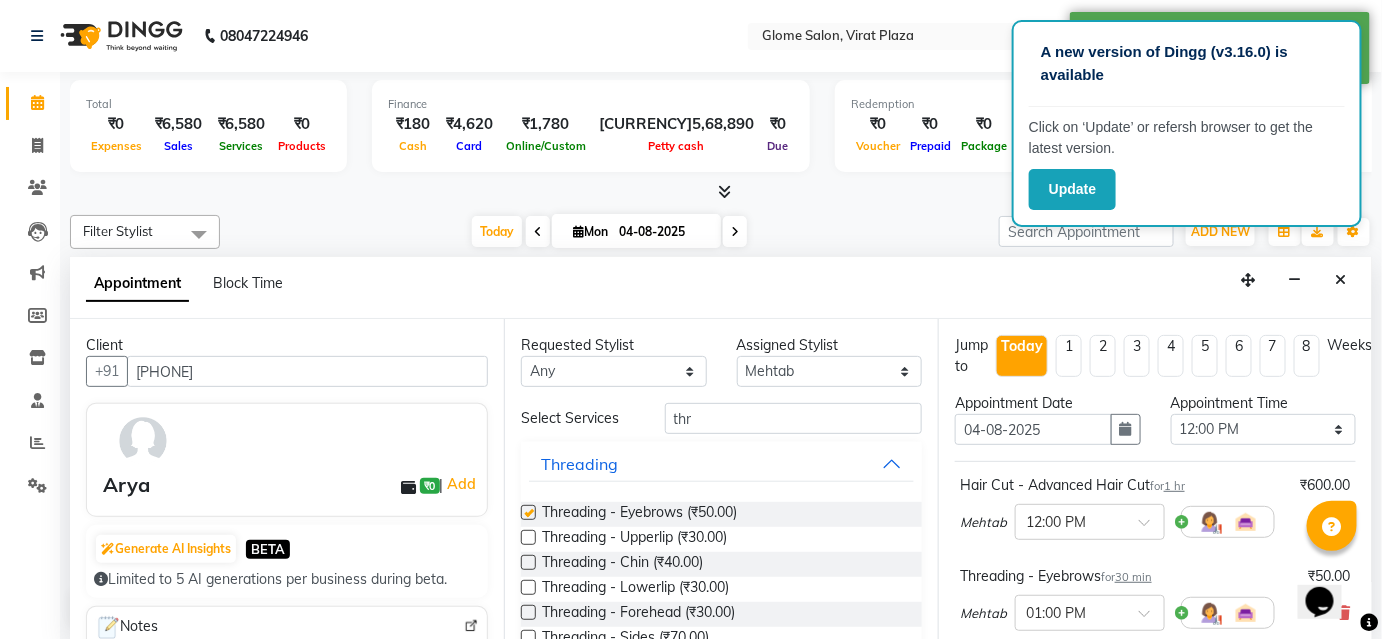 checkbox on "false" 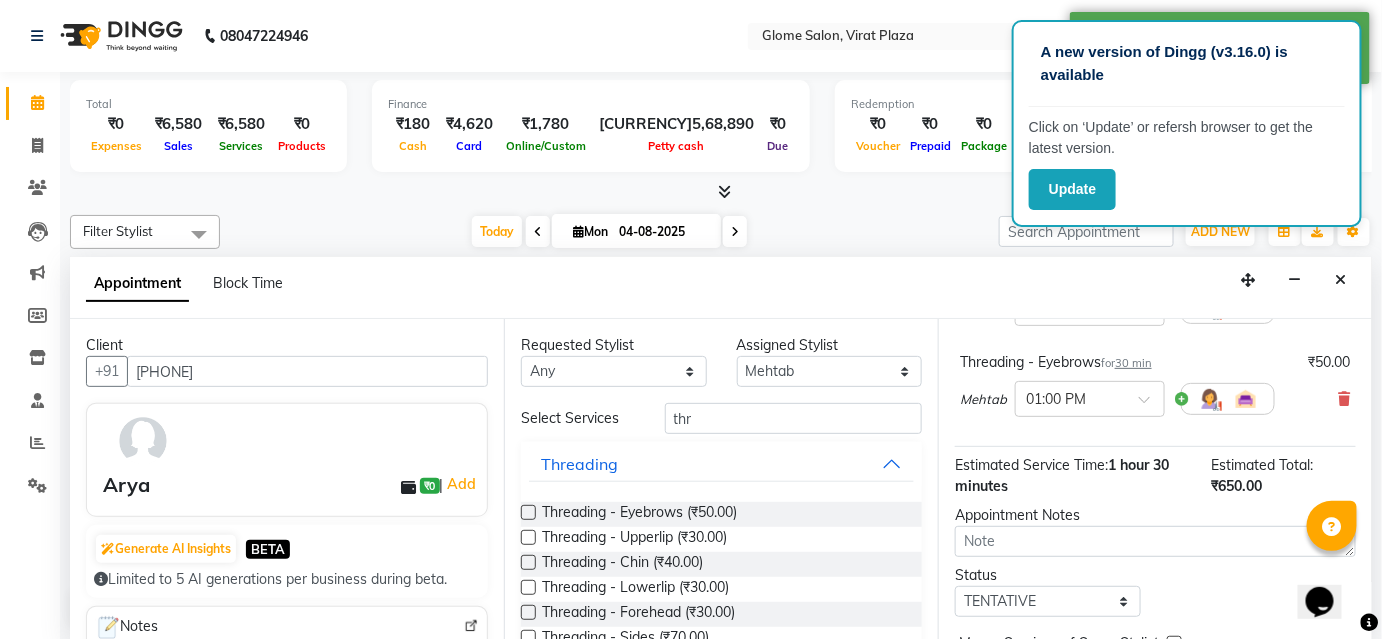 scroll, scrollTop: 315, scrollLeft: 0, axis: vertical 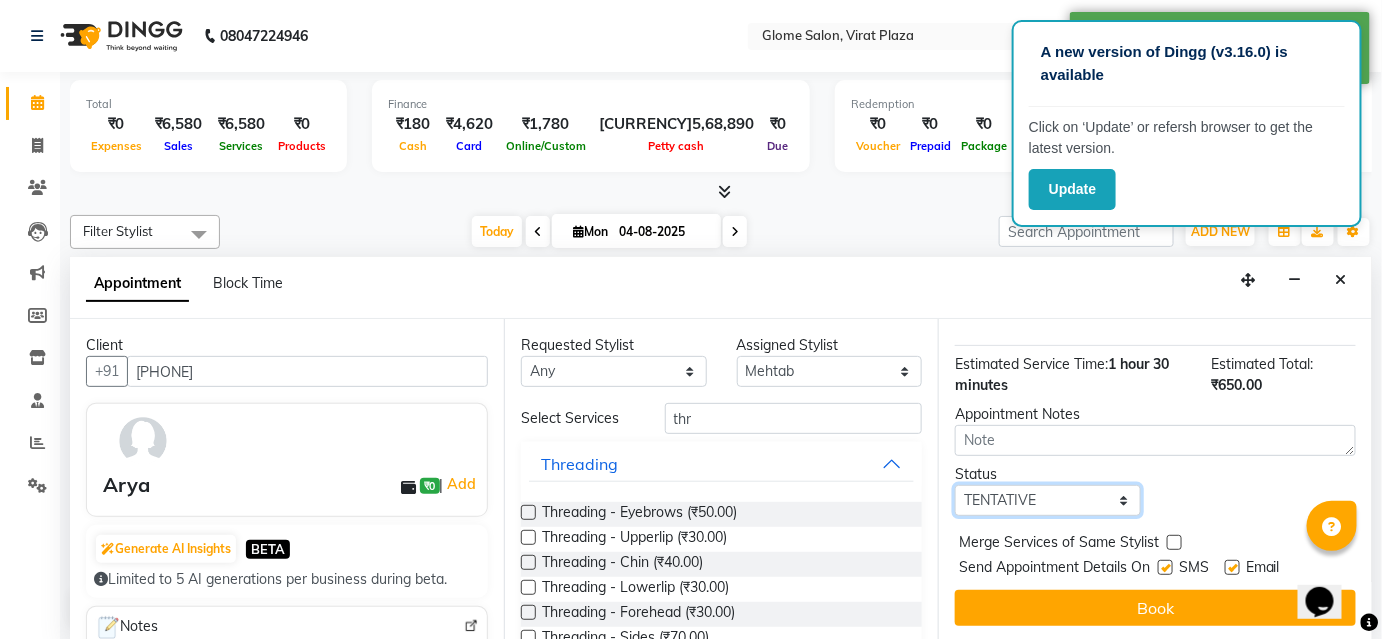 click on "Select TENTATIVE CONFIRM CHECK-IN UPCOMING" at bounding box center [1048, 500] 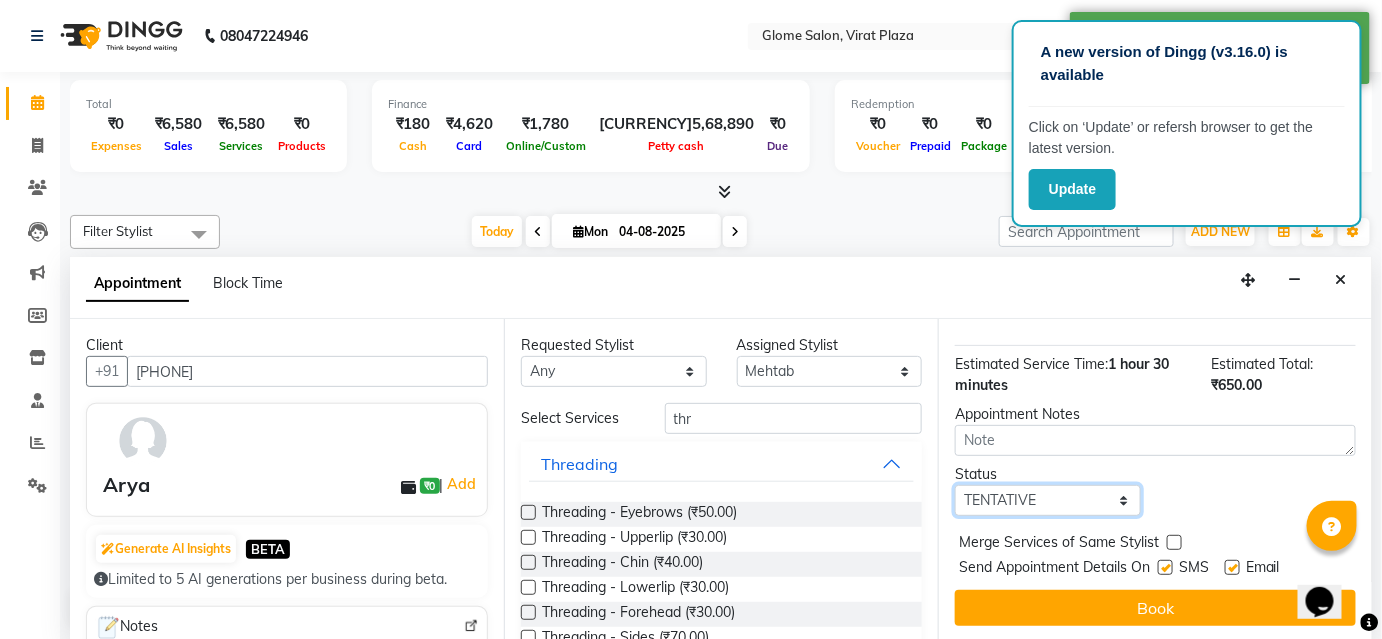 select on "confirm booking" 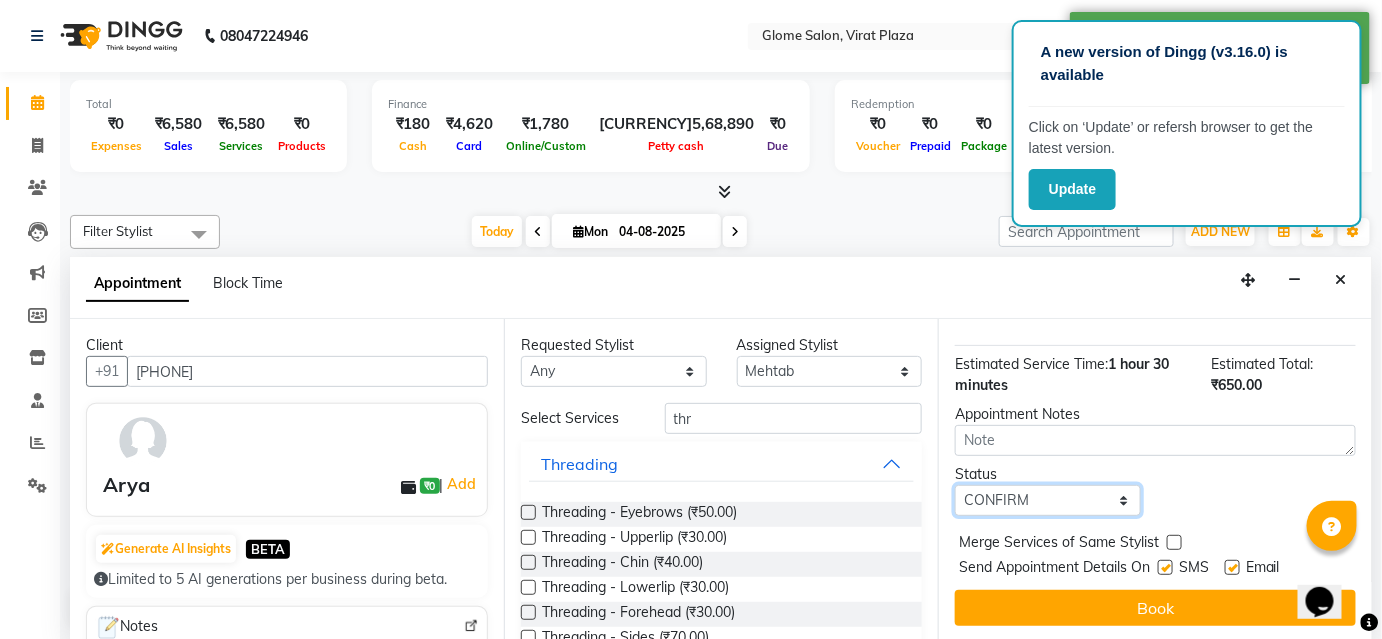 click on "Select TENTATIVE CONFIRM CHECK-IN UPCOMING" at bounding box center (1048, 500) 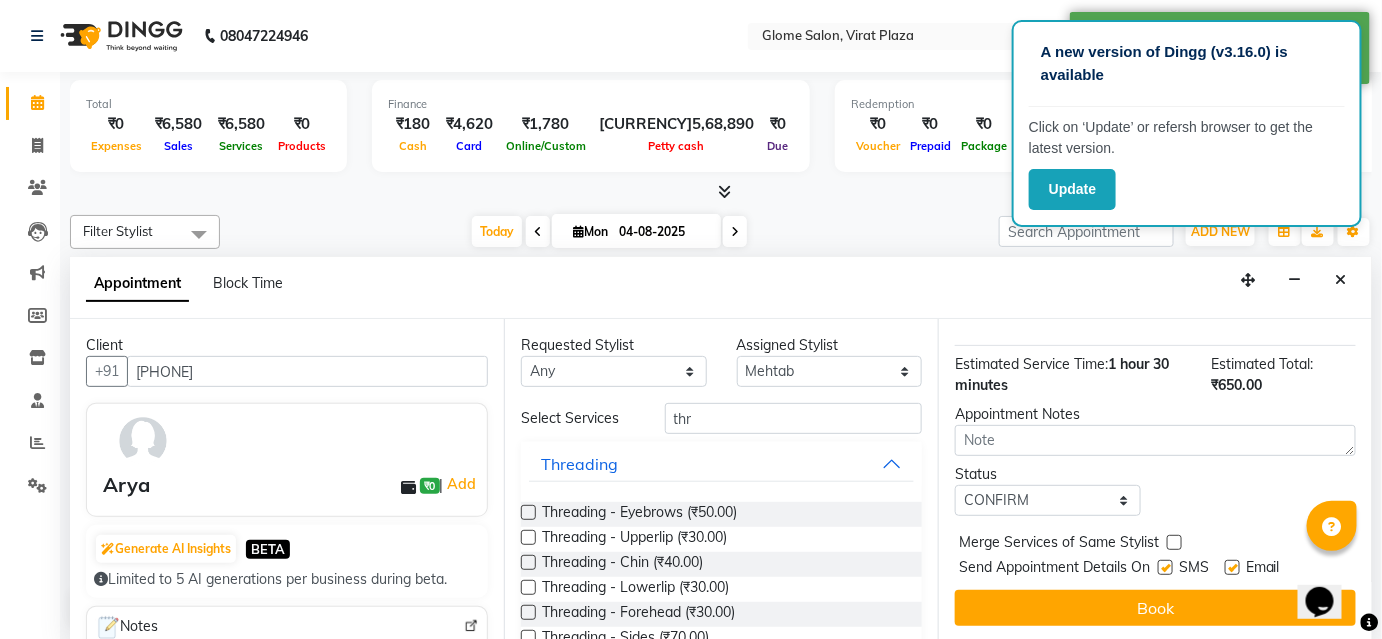 drag, startPoint x: 1009, startPoint y: 615, endPoint x: 986, endPoint y: 580, distance: 41.880783 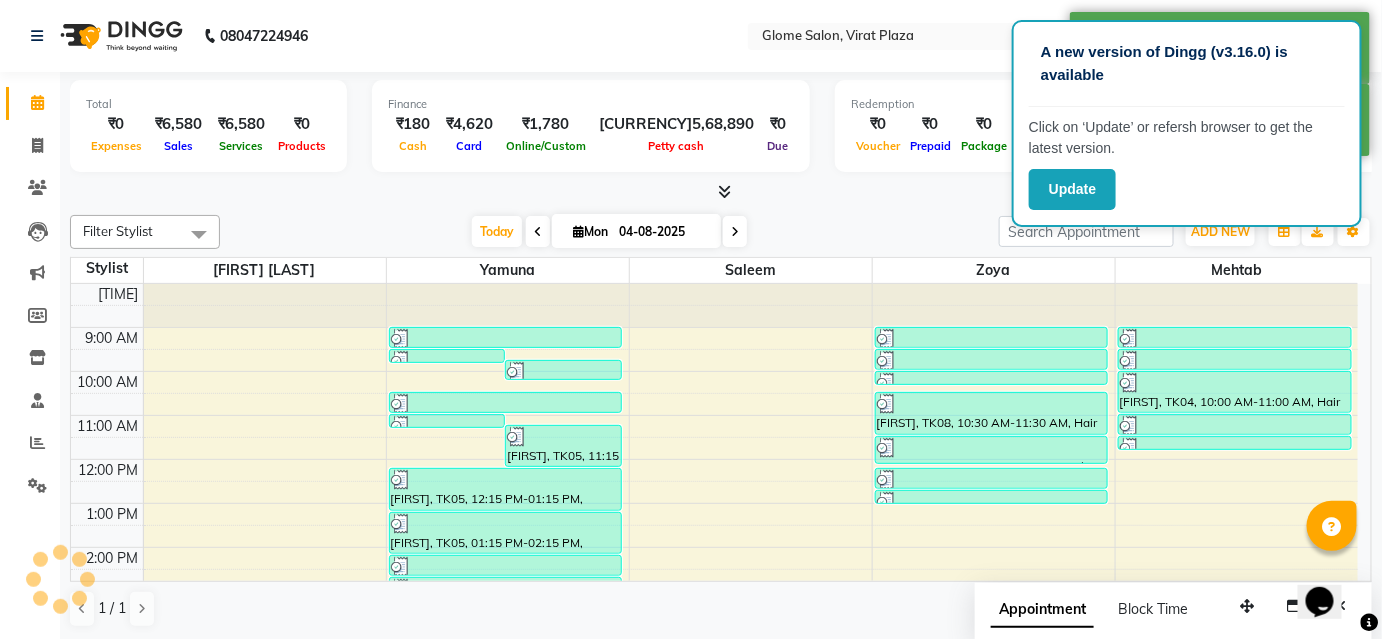 scroll, scrollTop: 0, scrollLeft: 0, axis: both 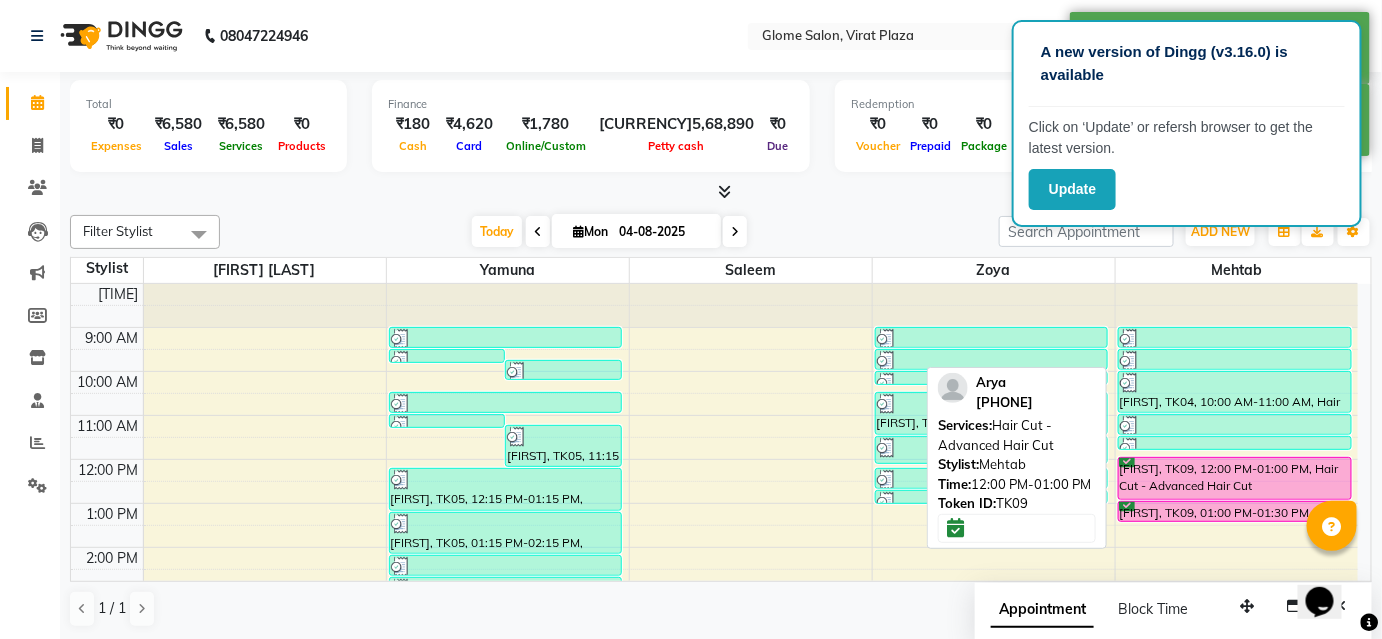click on "[FIRST], TK09, 12:00 PM-01:00 PM, Hair Cut - Advanced Hair Cut" at bounding box center [1235, 478] 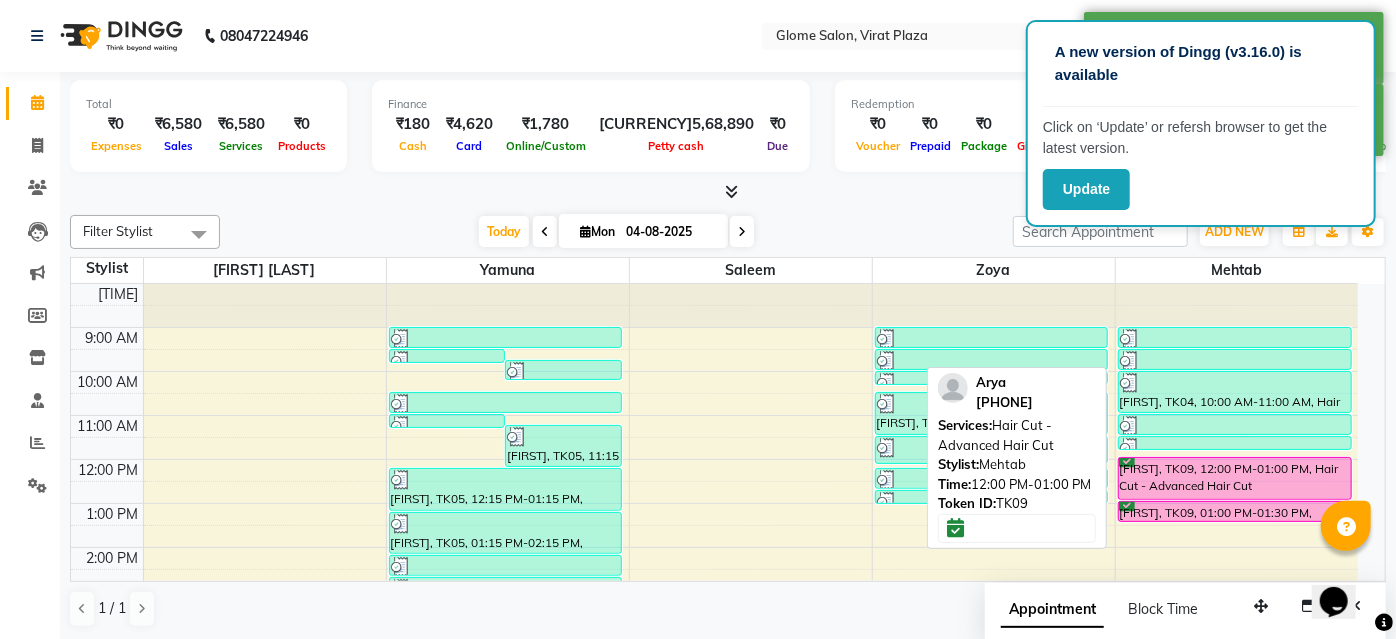 select on "6" 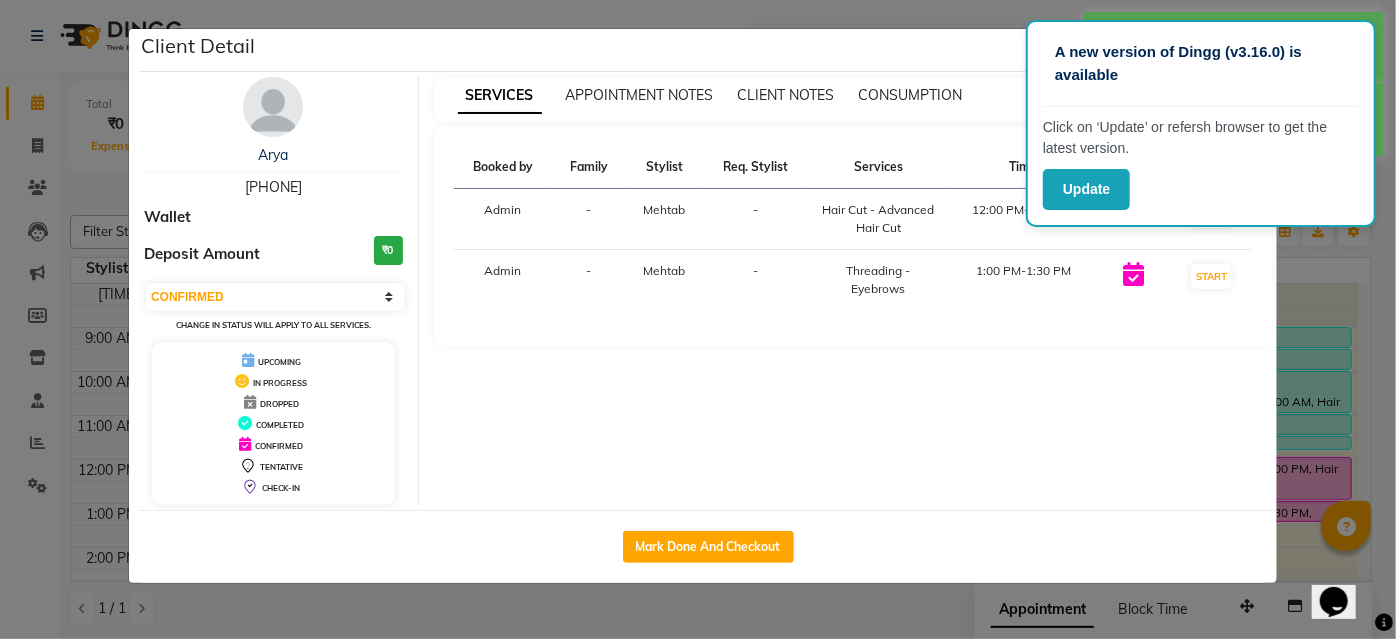 drag, startPoint x: 704, startPoint y: 539, endPoint x: 705, endPoint y: 521, distance: 18.027756 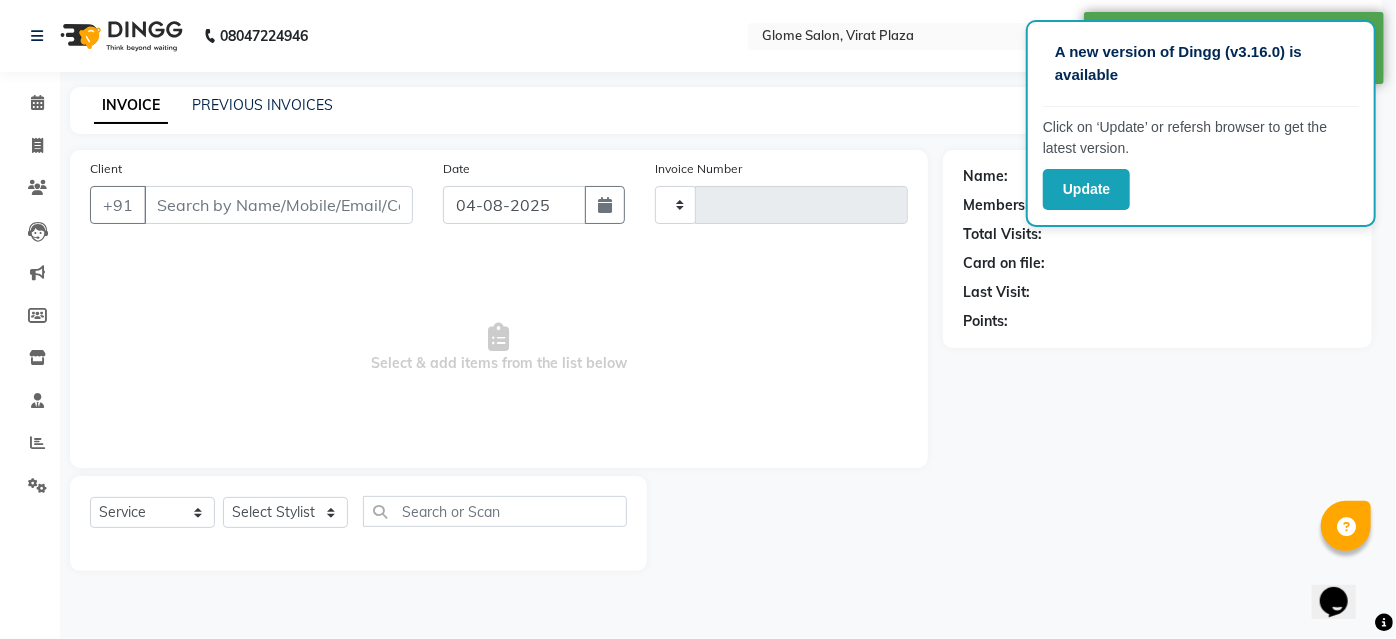 type on "1767" 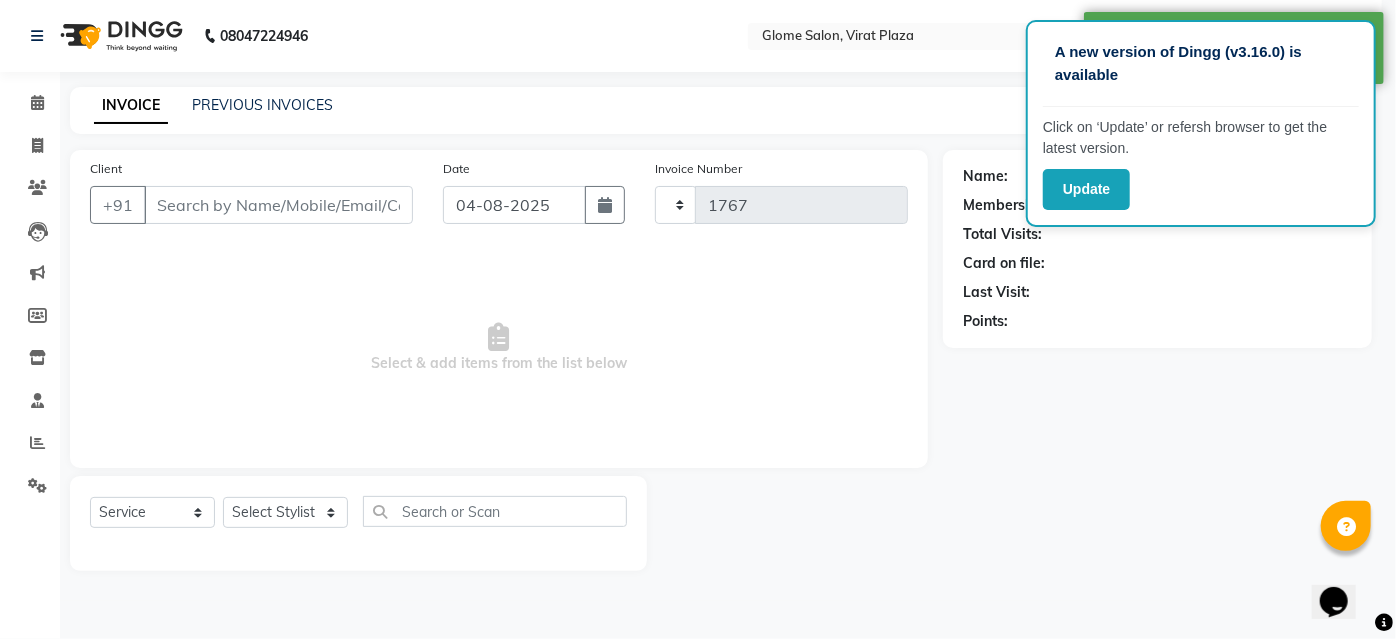 select on "3" 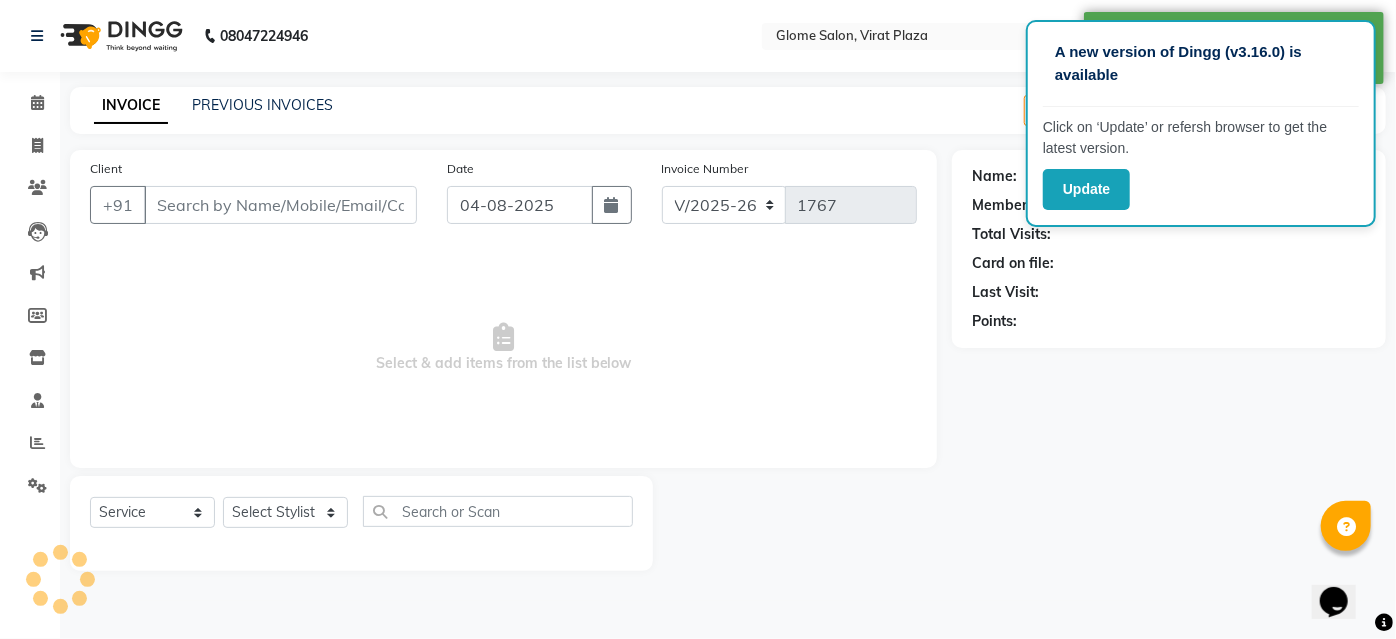 type on "[PHONE]" 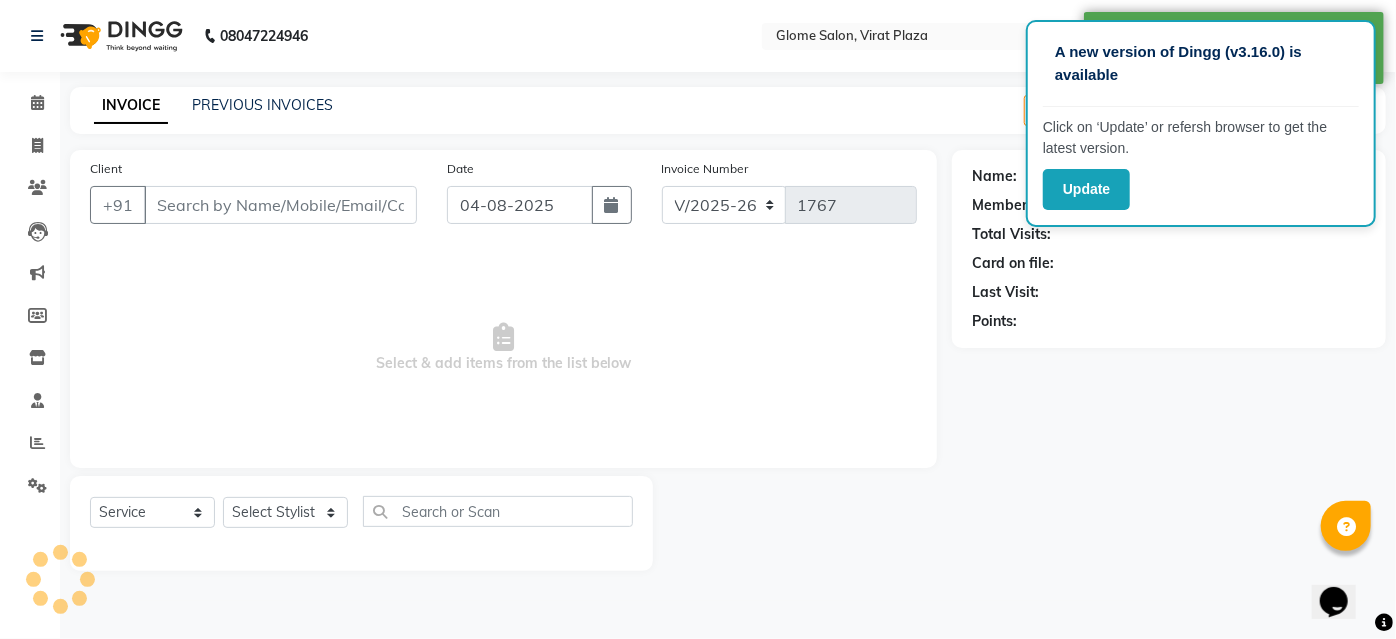 select on "87909" 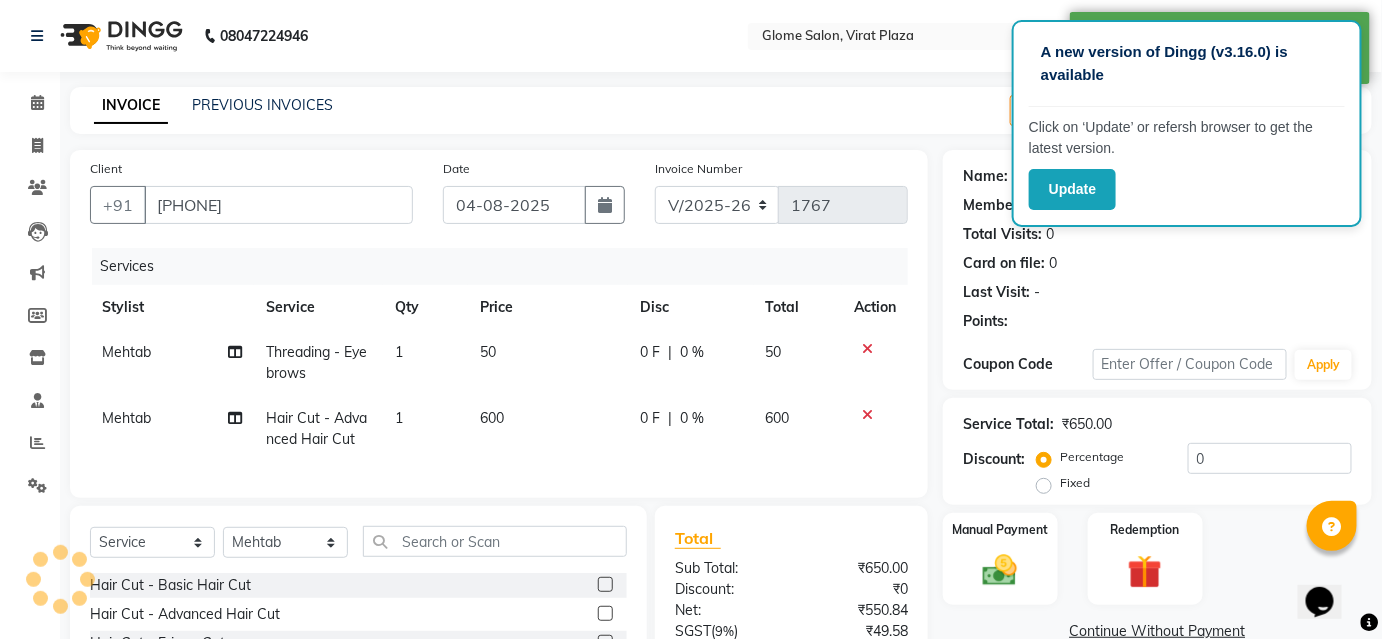 select on "1: Object" 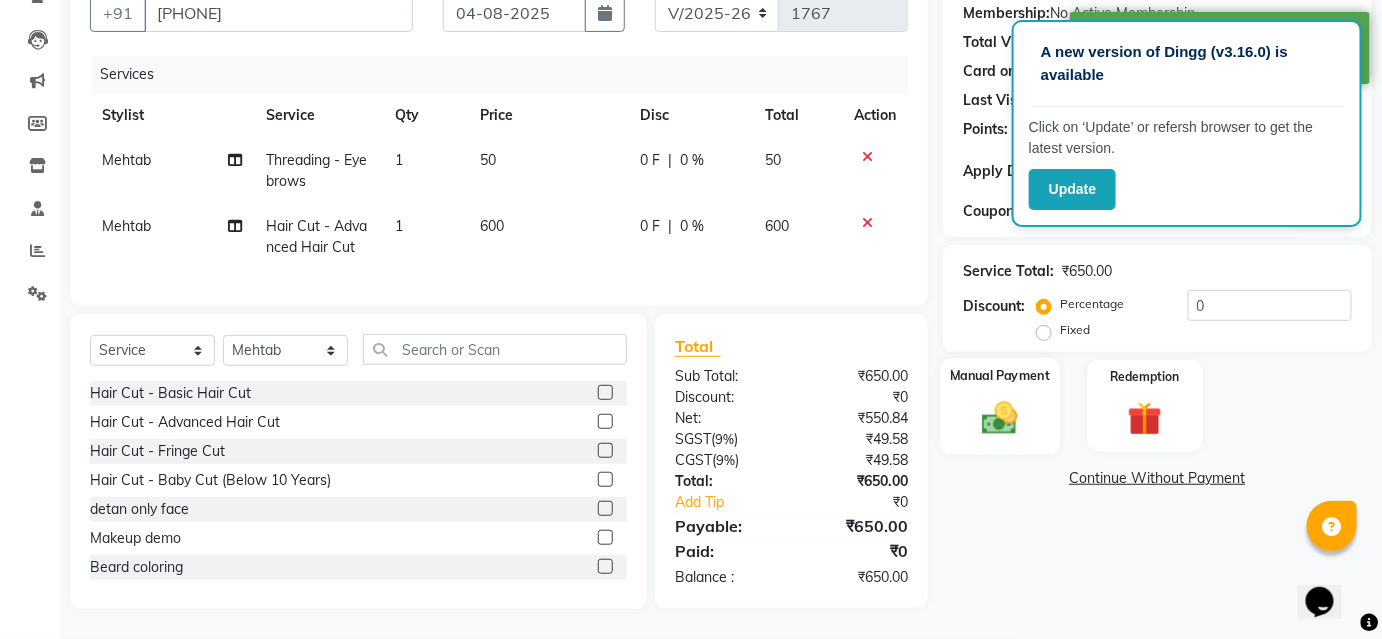 click 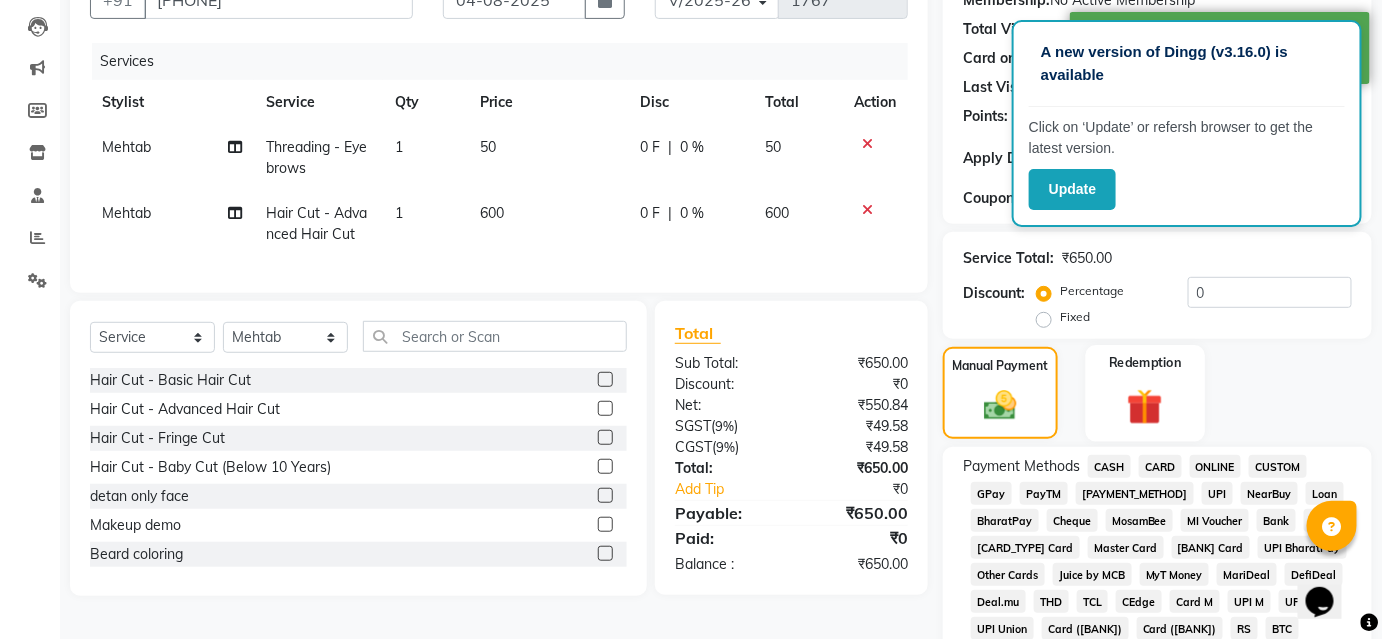 scroll, scrollTop: 386, scrollLeft: 0, axis: vertical 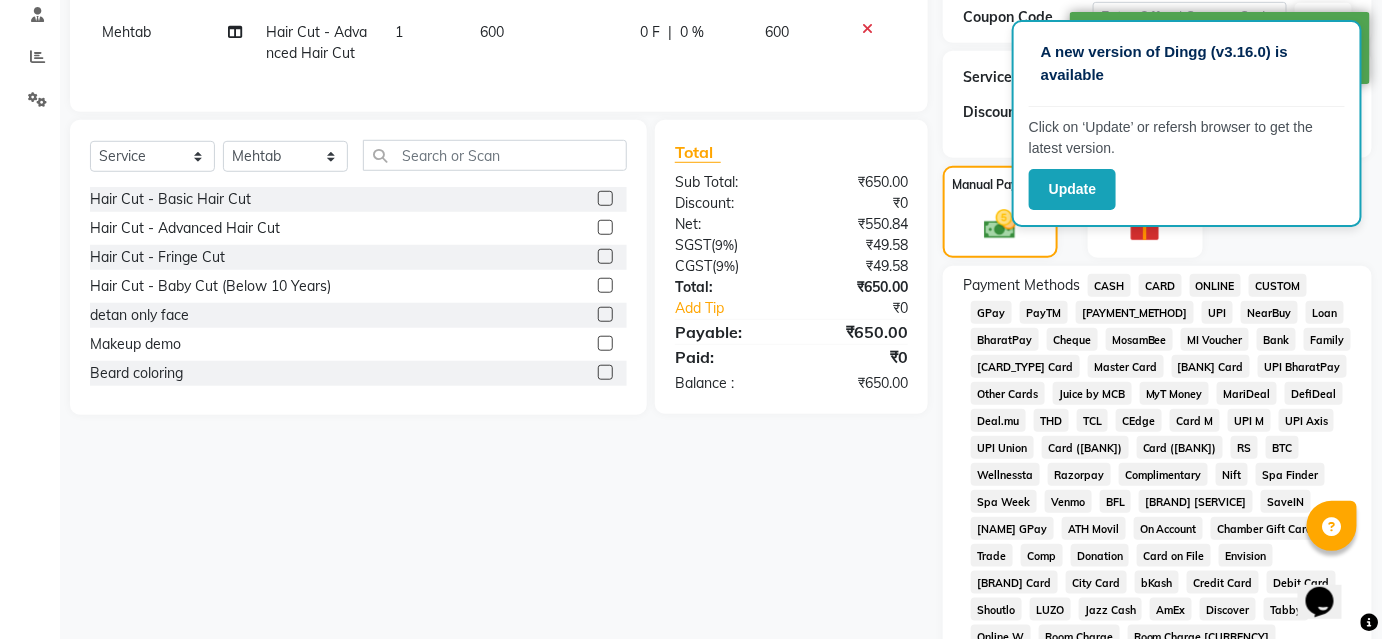click on "CASH" 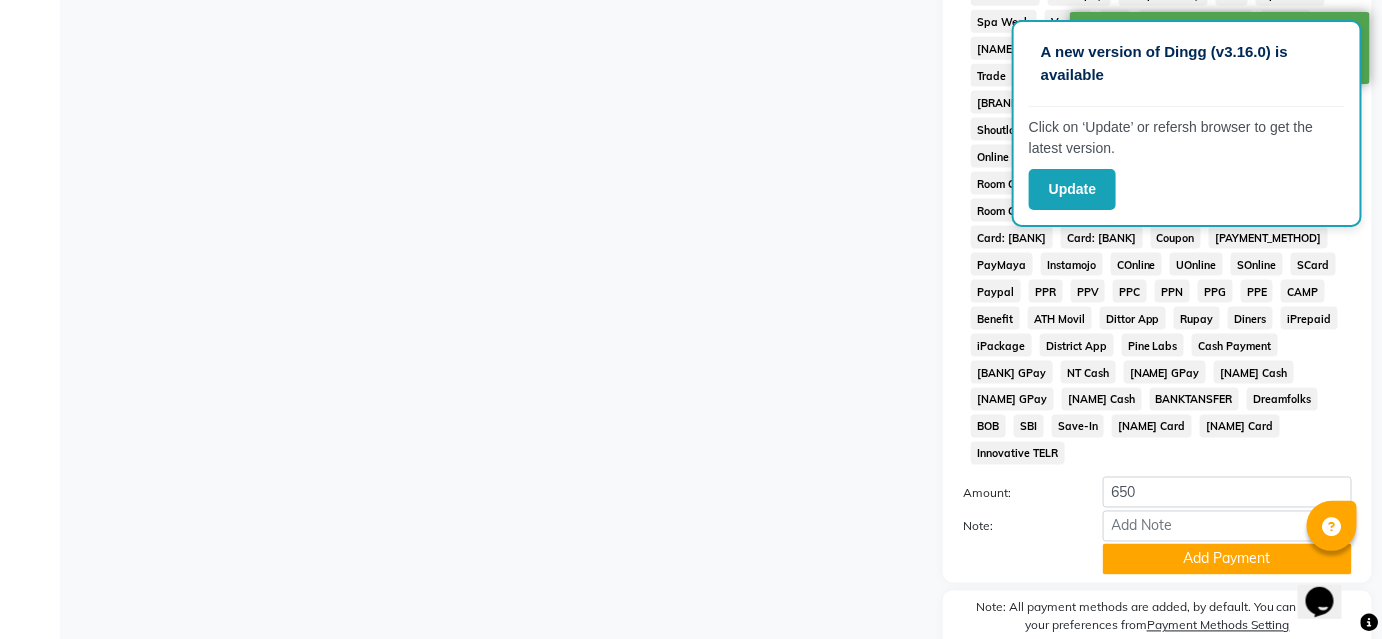 scroll, scrollTop: 878, scrollLeft: 0, axis: vertical 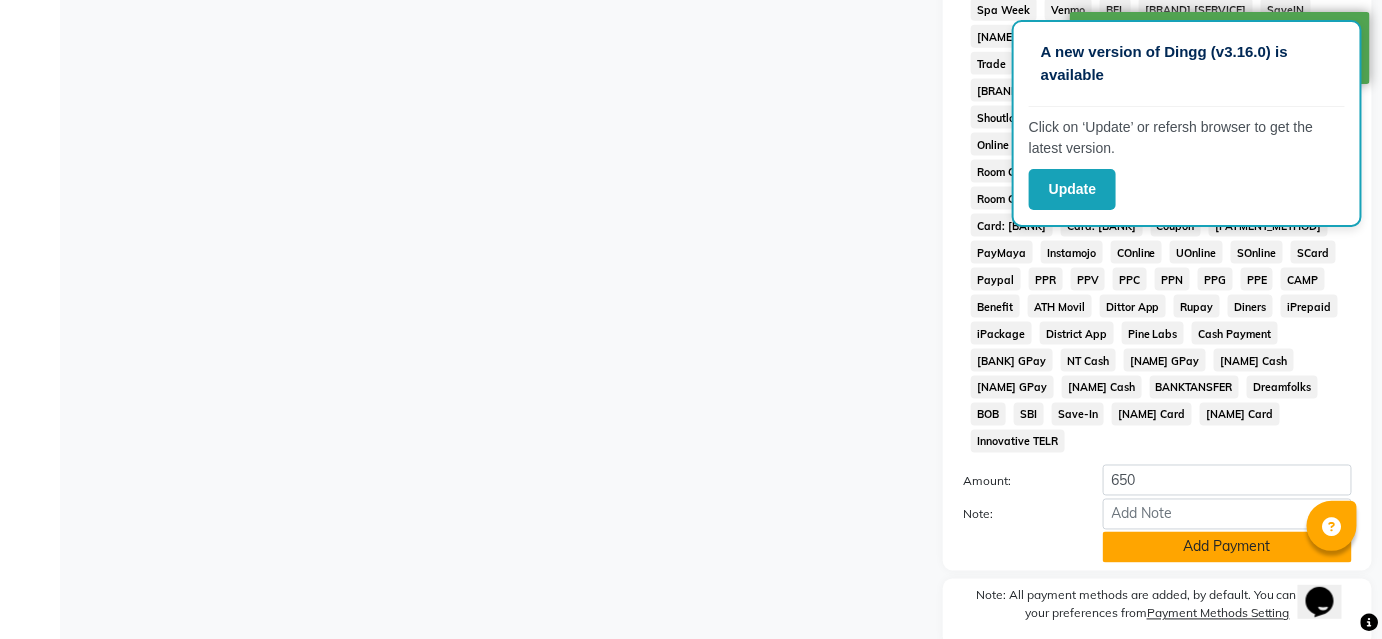 click on "Add Payment" 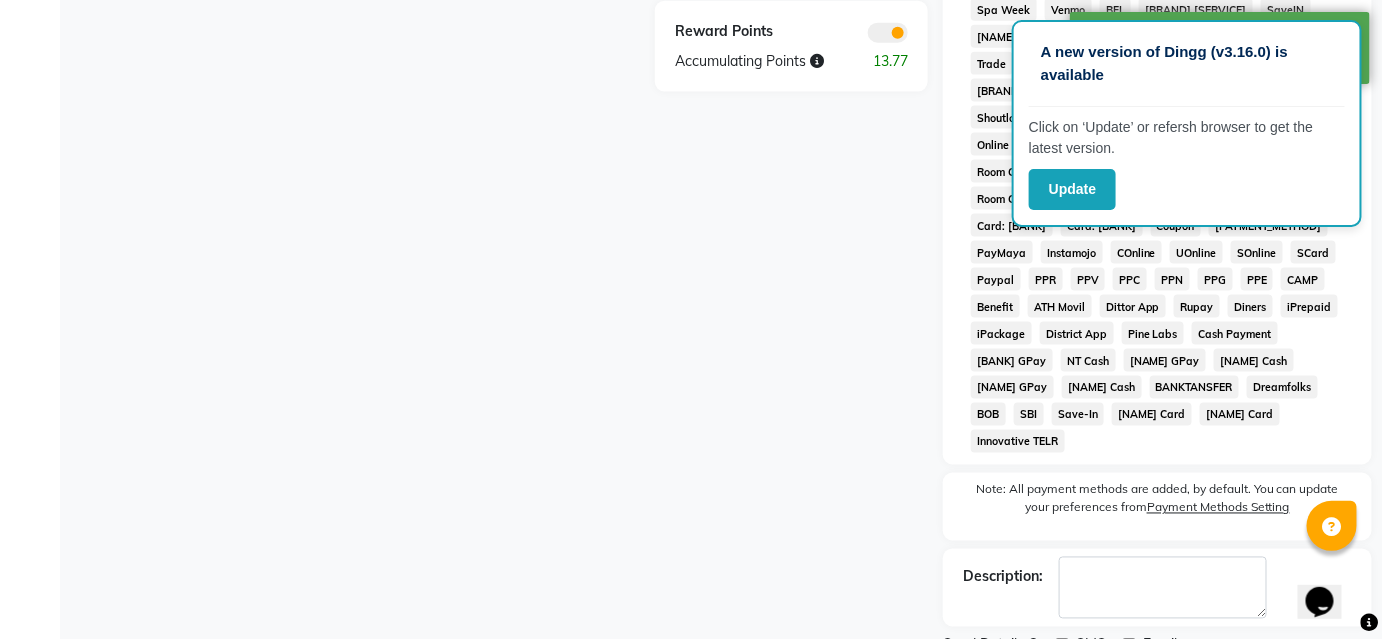 click on "Checkout" 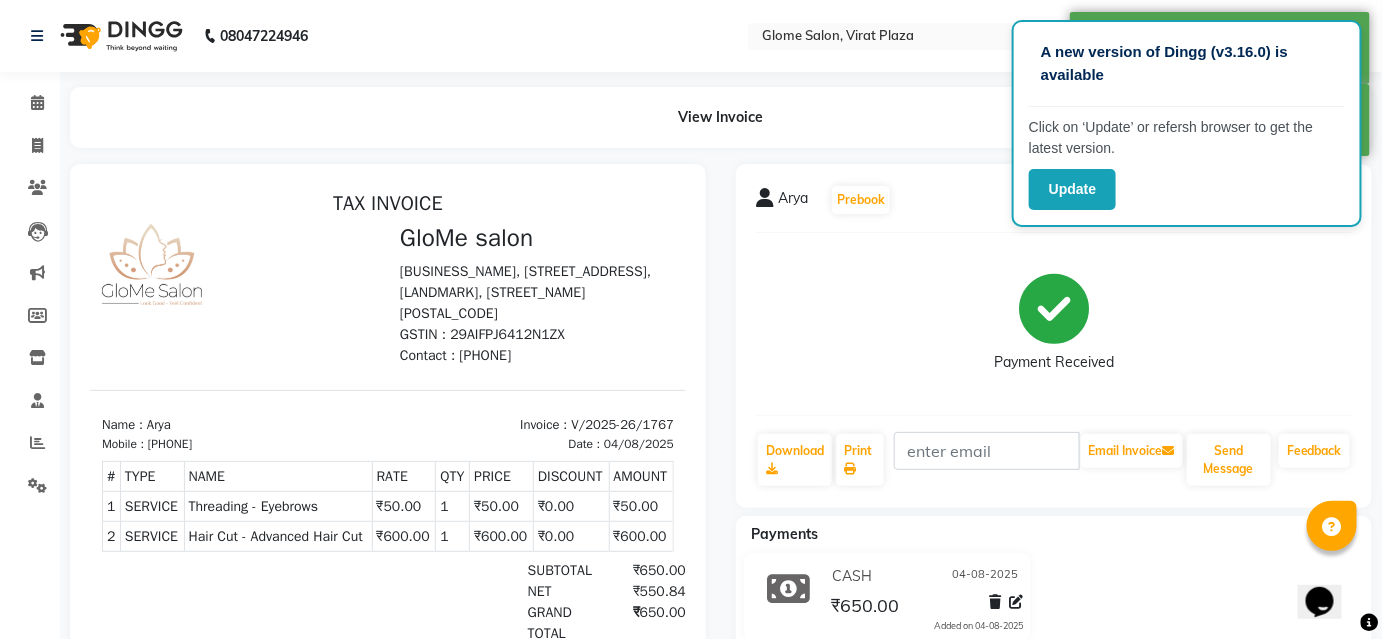 scroll, scrollTop: 0, scrollLeft: 0, axis: both 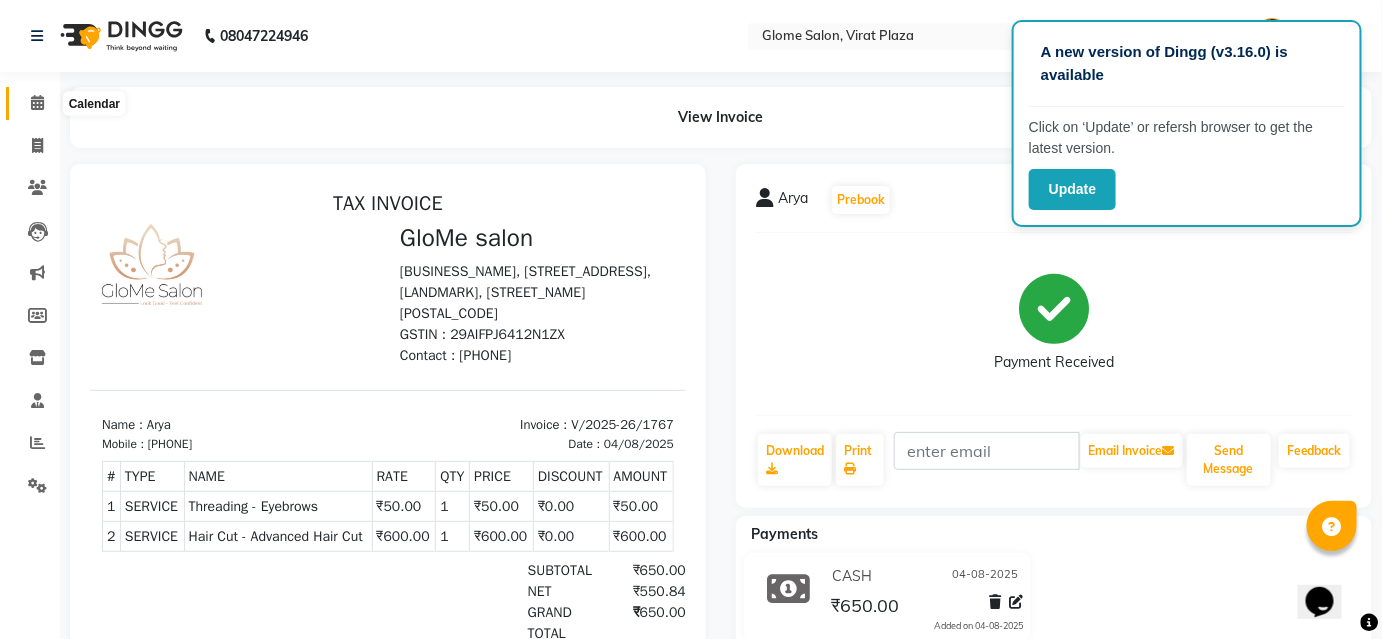 click 